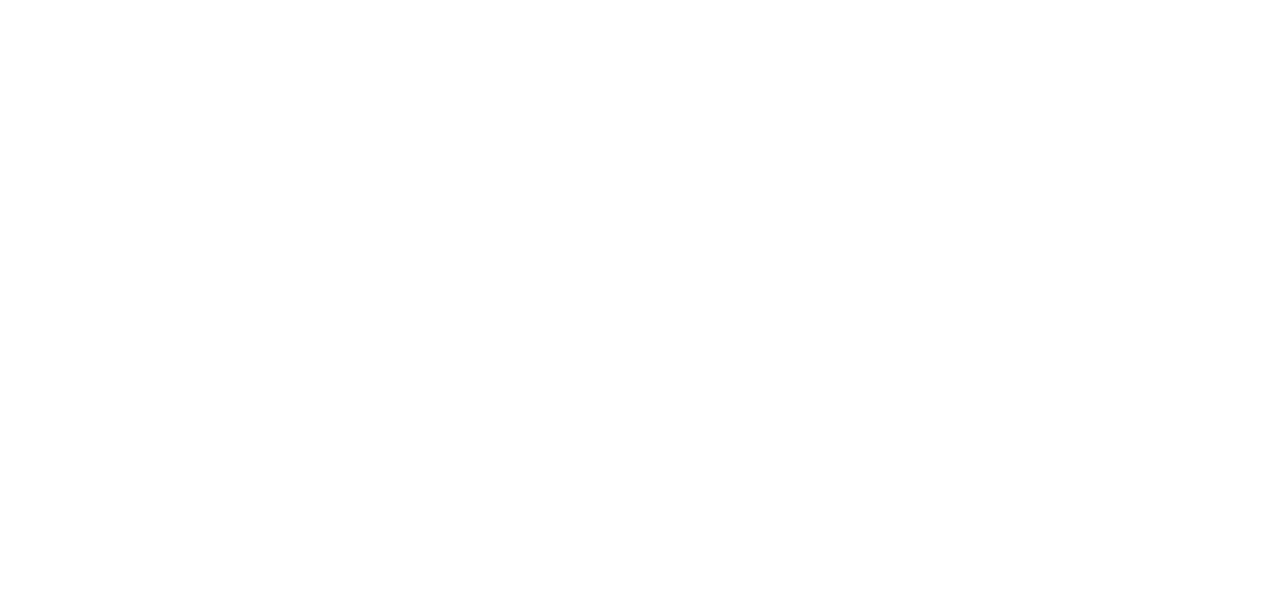 scroll, scrollTop: 0, scrollLeft: 0, axis: both 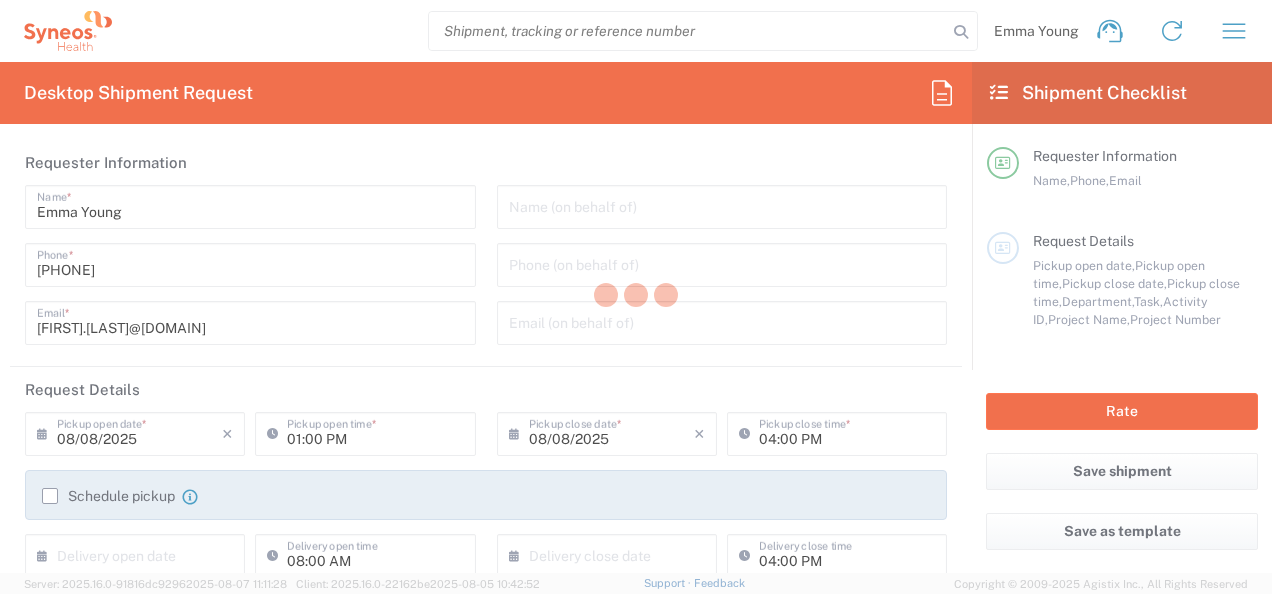 type on "North Carolina" 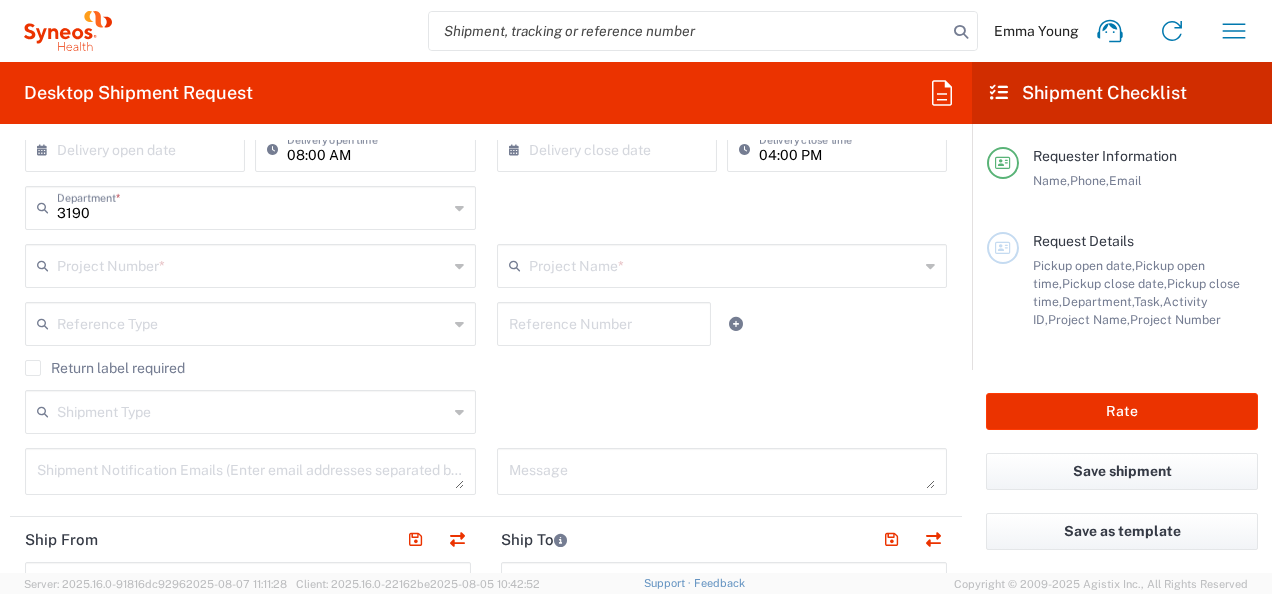 type on "Illingworth Rsrch Grp (USA) In" 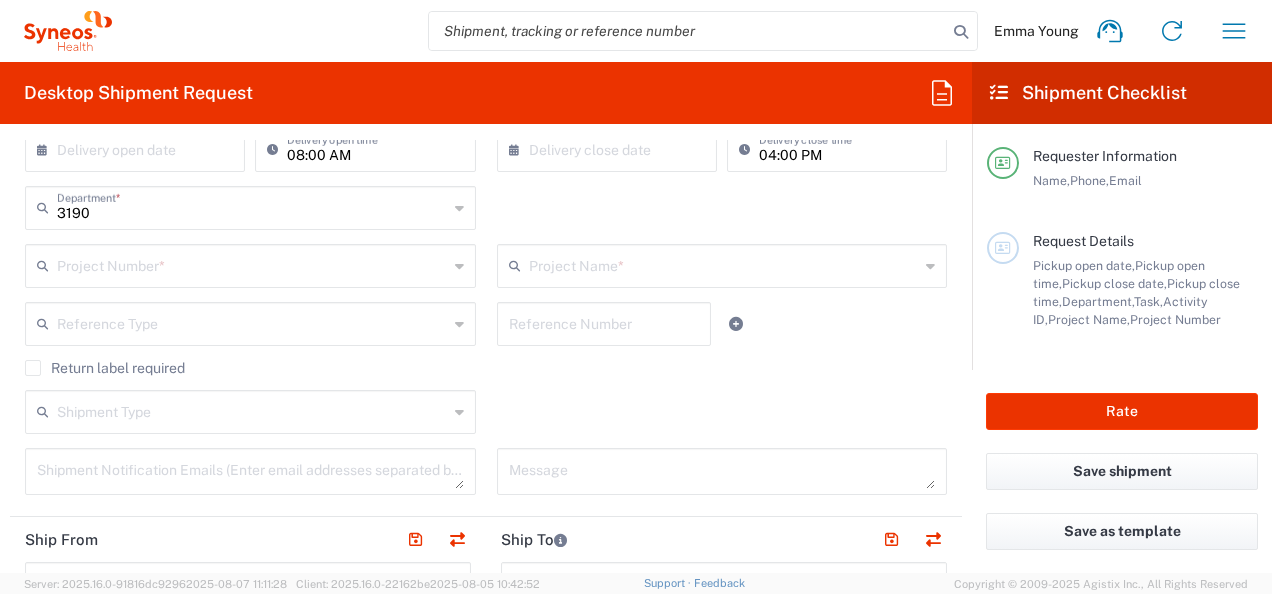 scroll, scrollTop: 405, scrollLeft: 0, axis: vertical 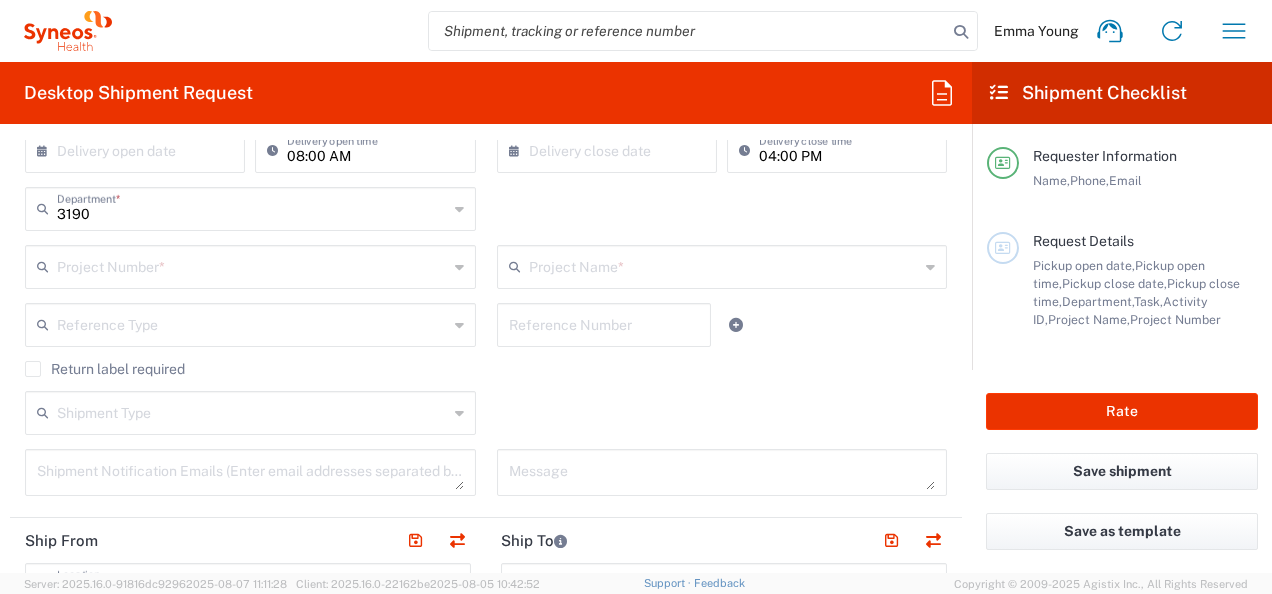click at bounding box center (252, 265) 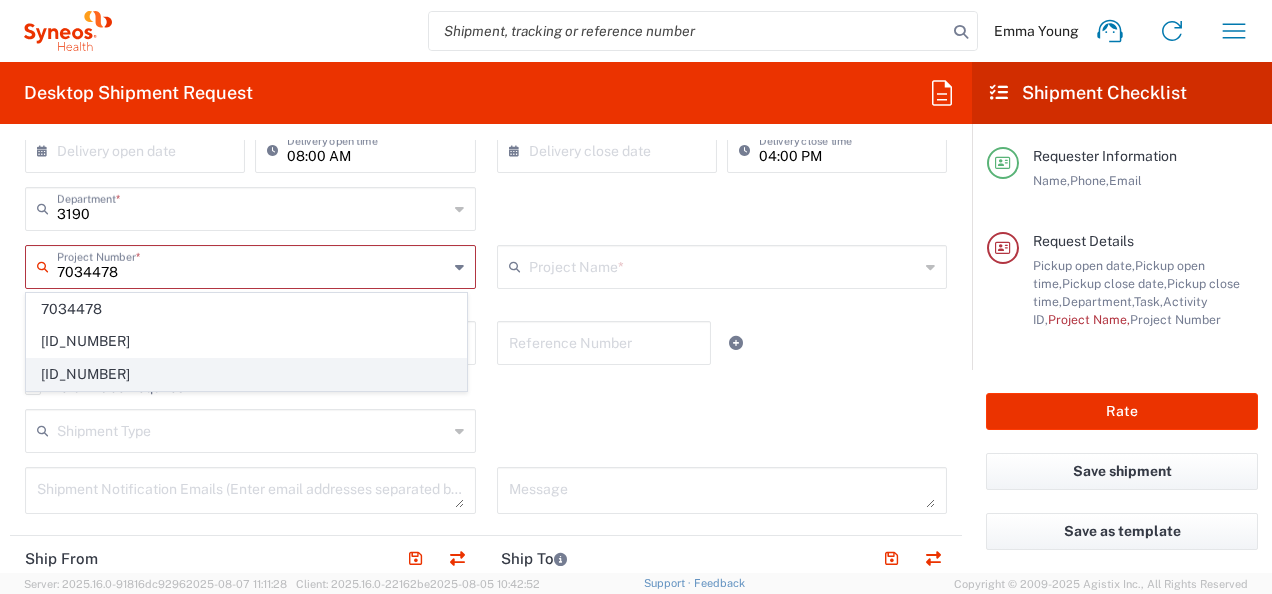 click on "[ID_NUMBER]" 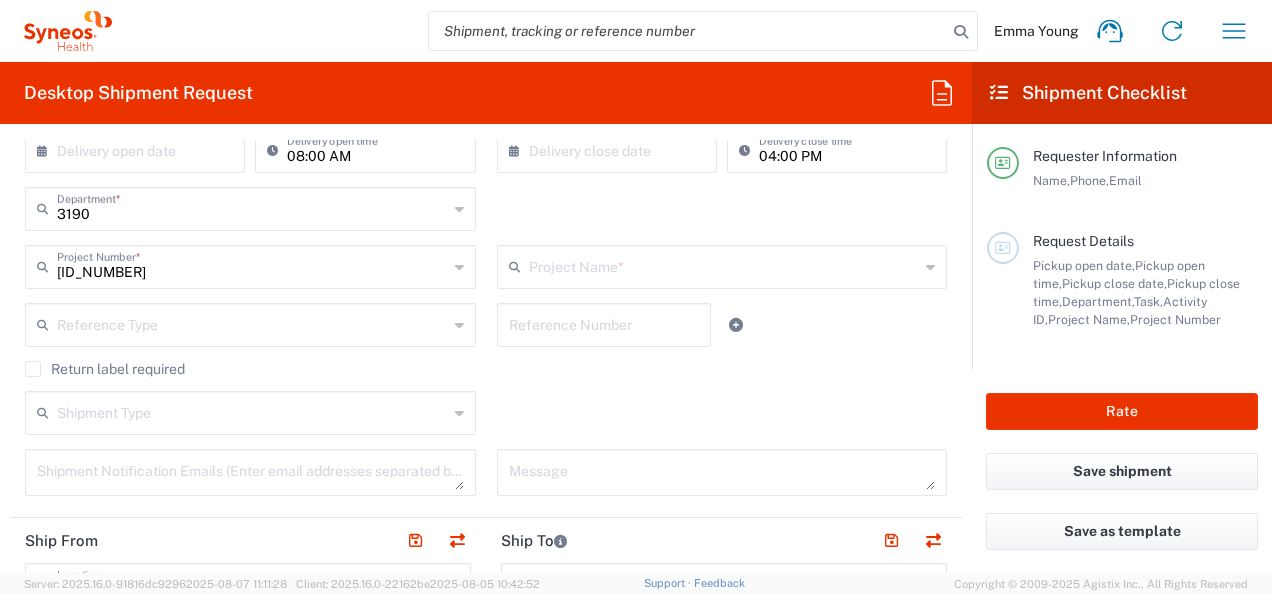 type on "[ID_NUMBER]" 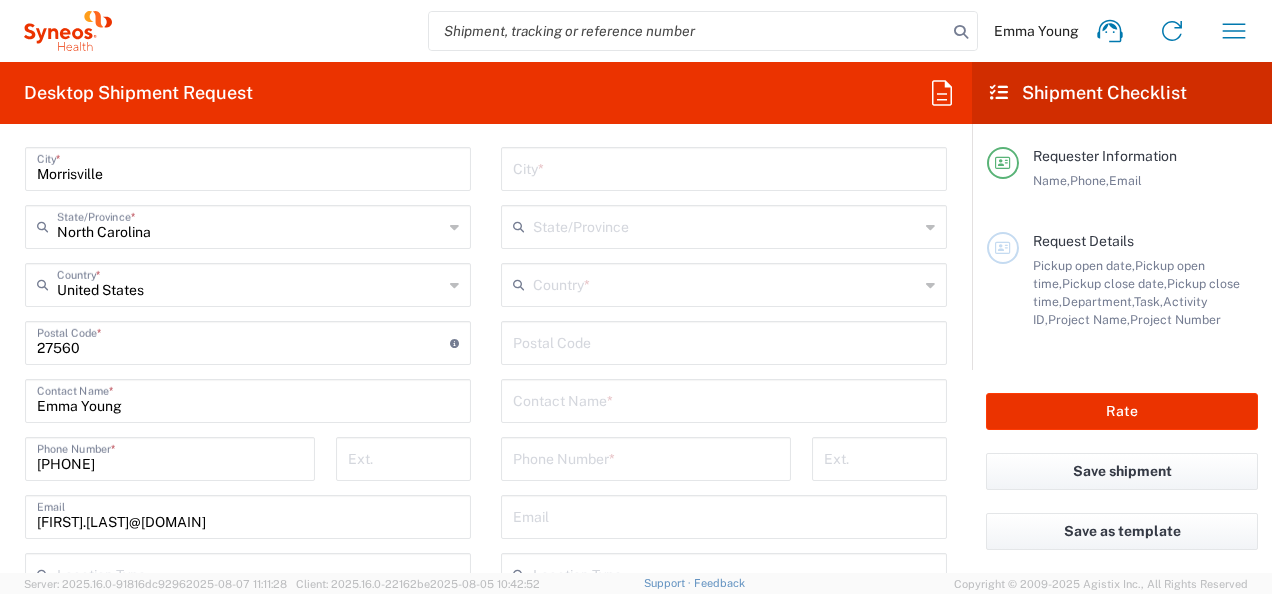 scroll, scrollTop: 1050, scrollLeft: 0, axis: vertical 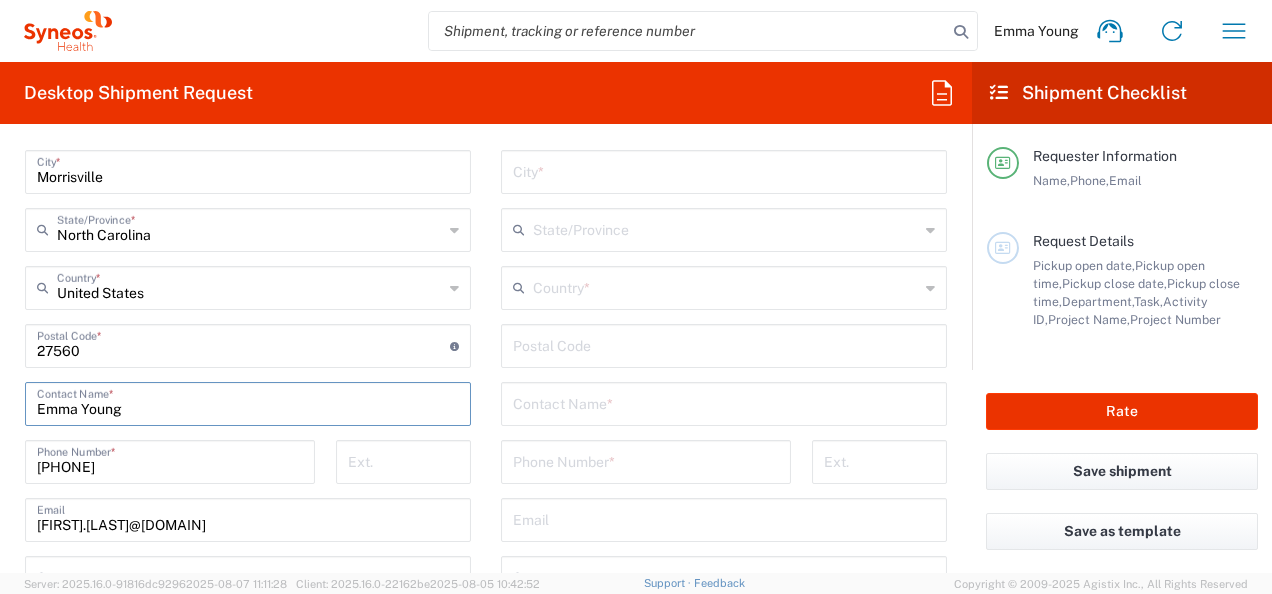 click on "Emma Young" at bounding box center [248, 402] 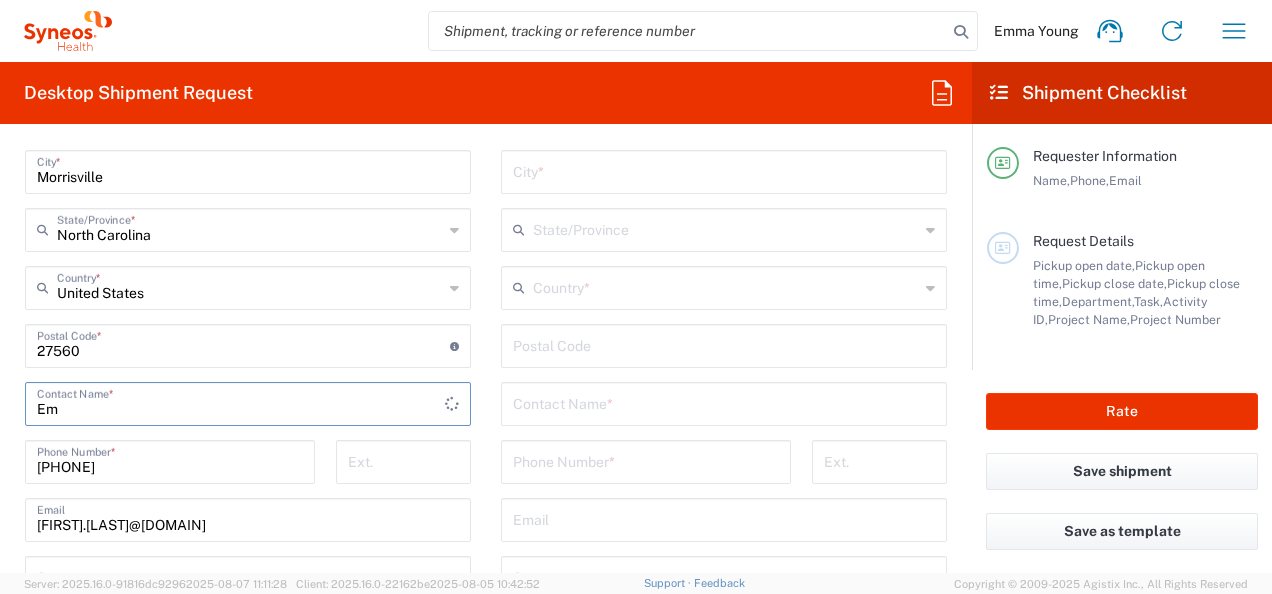 type on "E" 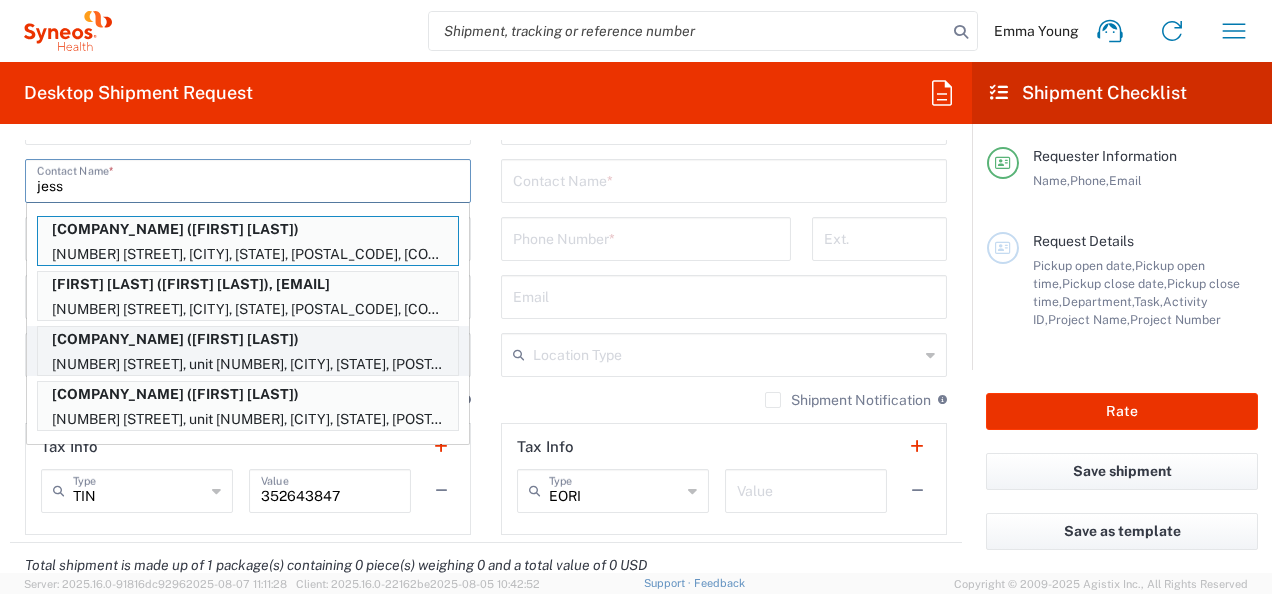 scroll, scrollTop: 1272, scrollLeft: 0, axis: vertical 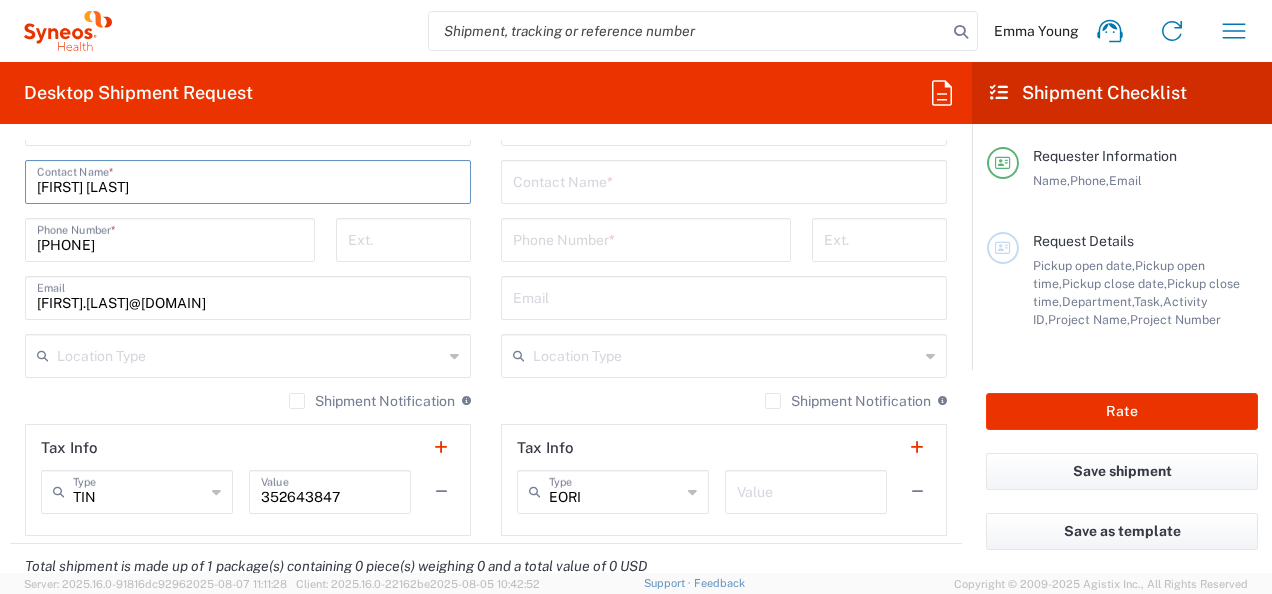 type on "[FIRST] [LAST]" 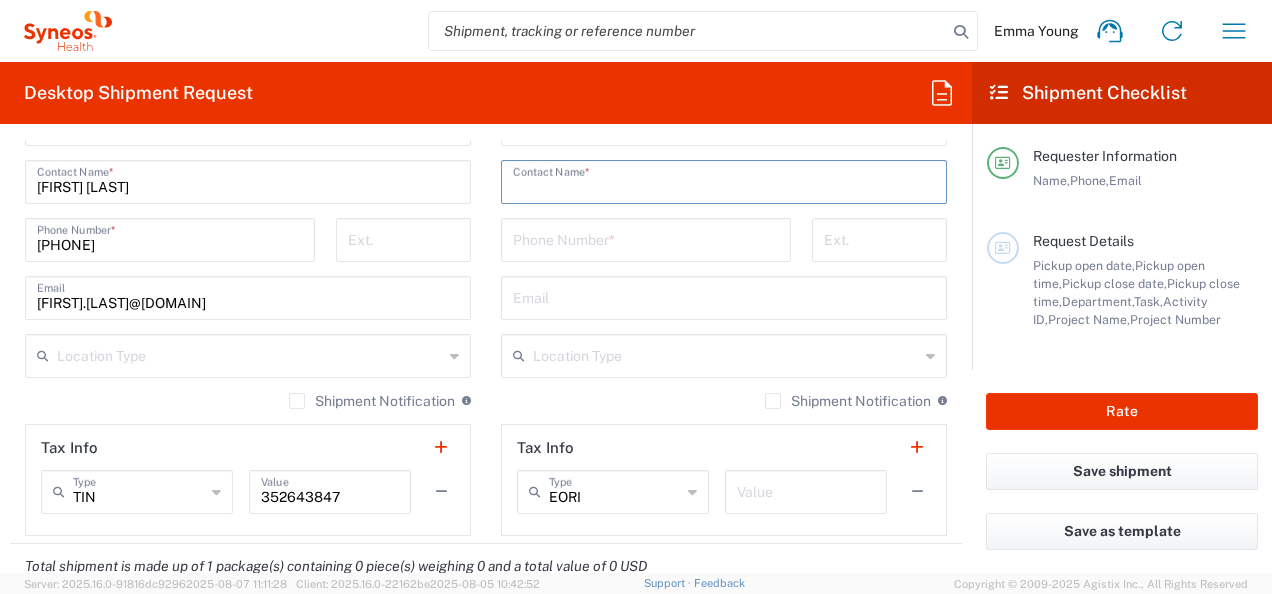 click at bounding box center [724, 180] 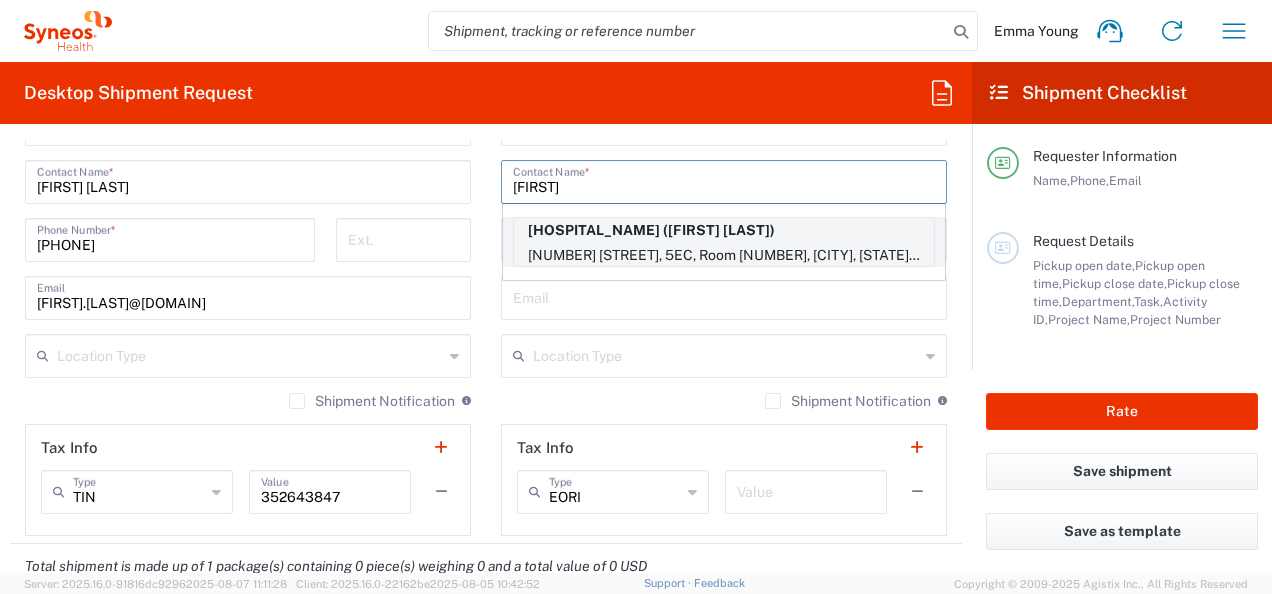 type on "[FIRST]" 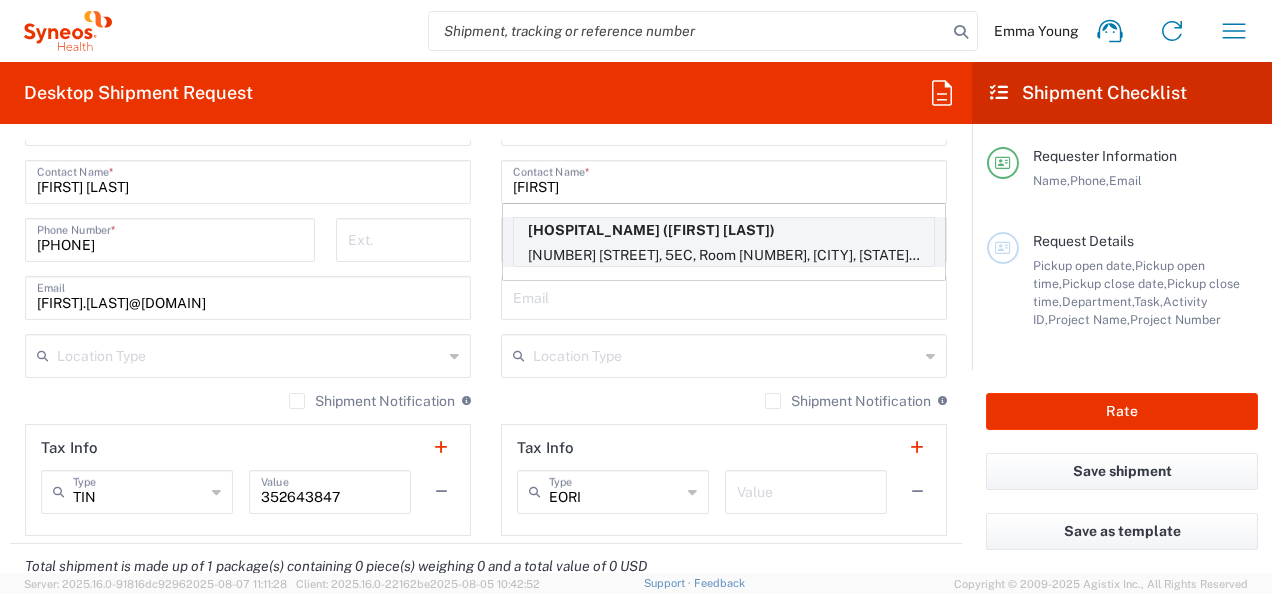 click on "[HOSPITAL_NAME] ([FIRST] [LAST])" at bounding box center (724, 230) 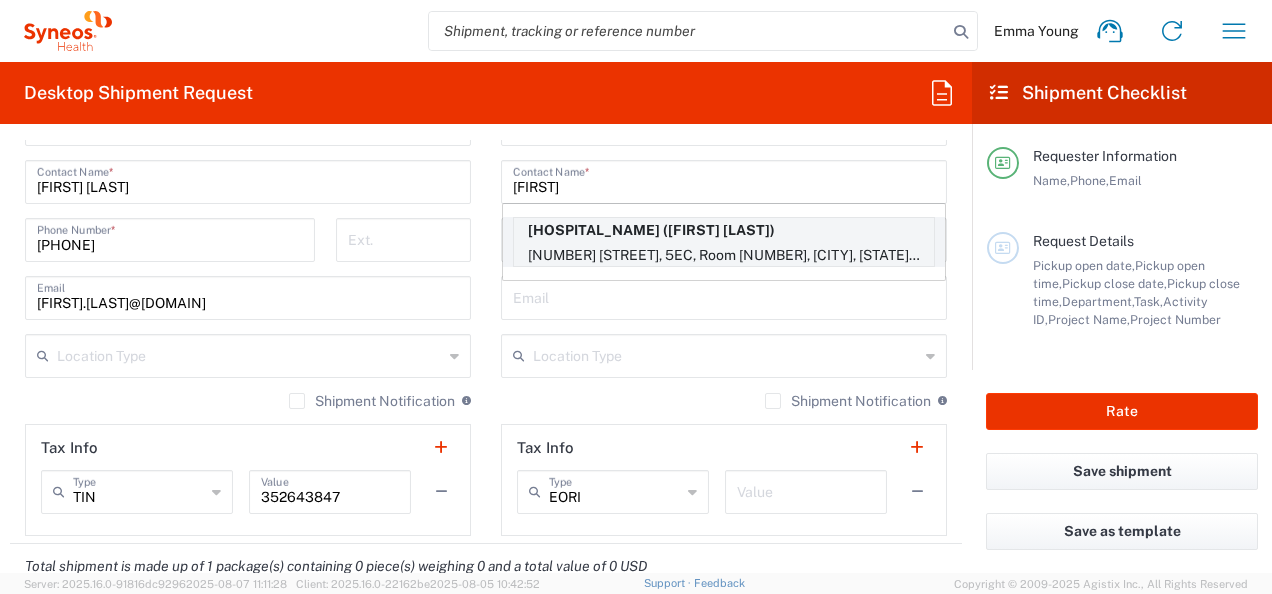 type on "[PHONE]" 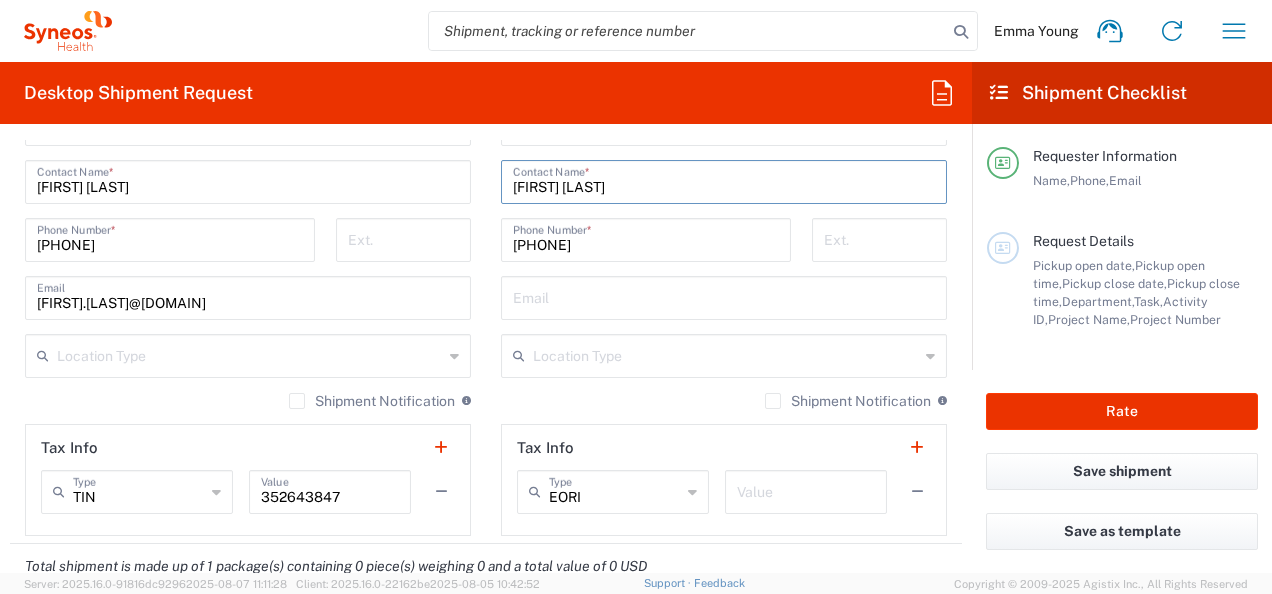 type on "Ontario" 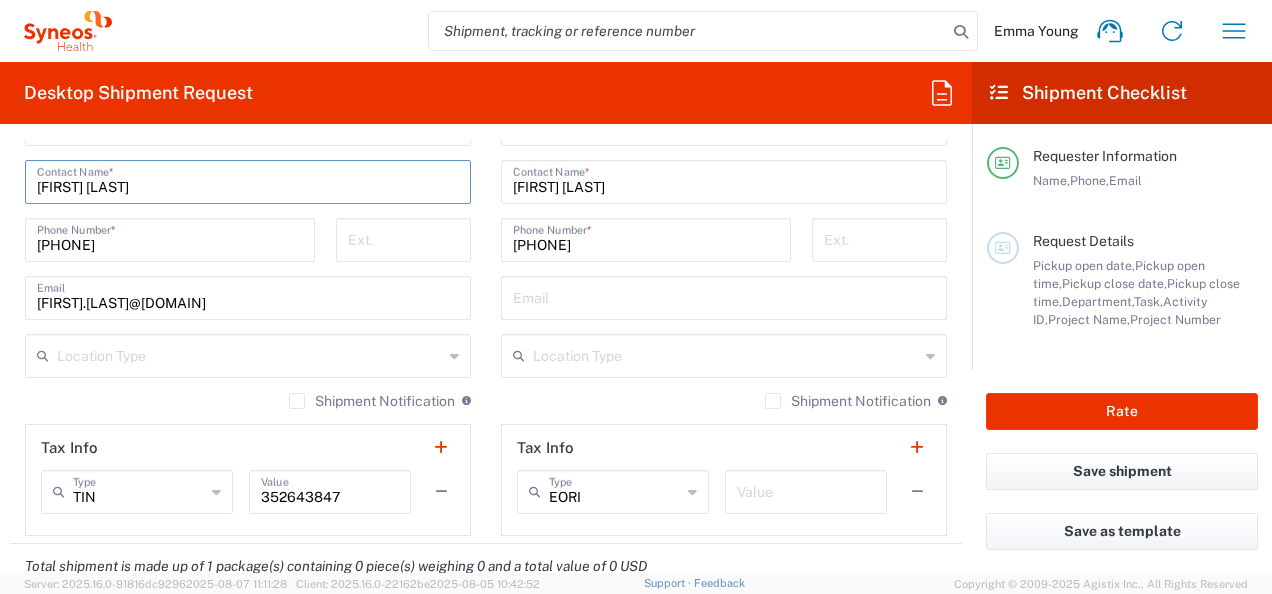 click on "[FIRST] [LAST]" at bounding box center [248, 180] 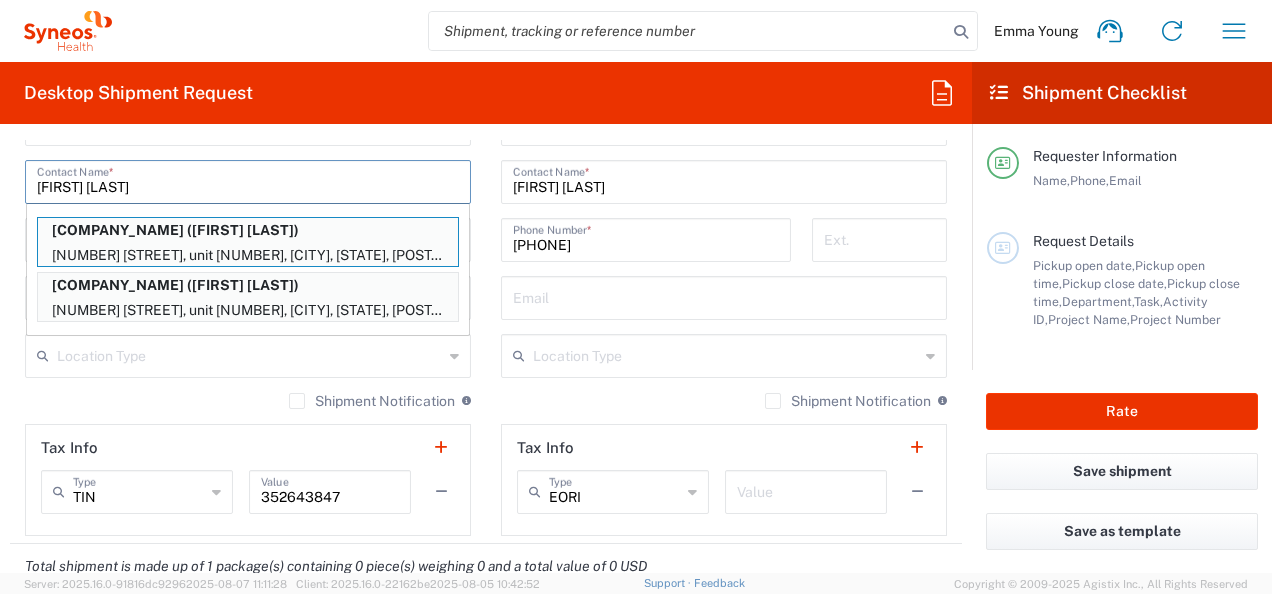 type on "[FIRST] [LAST]" 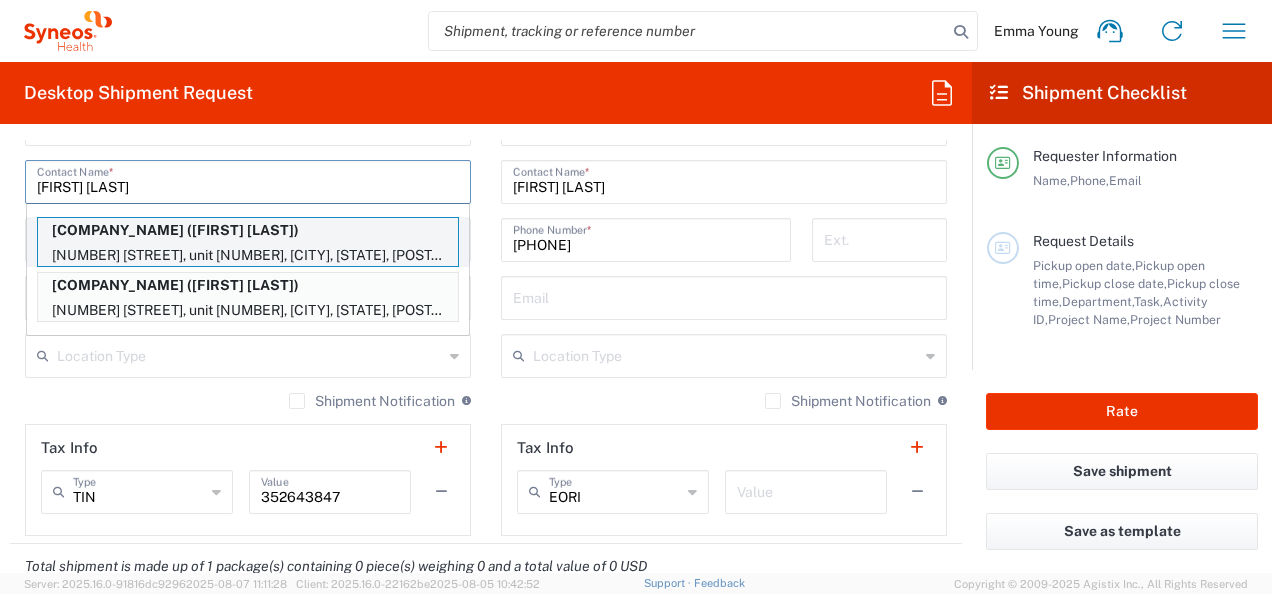 click on "[NUMBER] [STREET], unit [NUMBER], [CITY], [STATE], [POSTAL_CODE], [COUNTRY]" at bounding box center [248, 255] 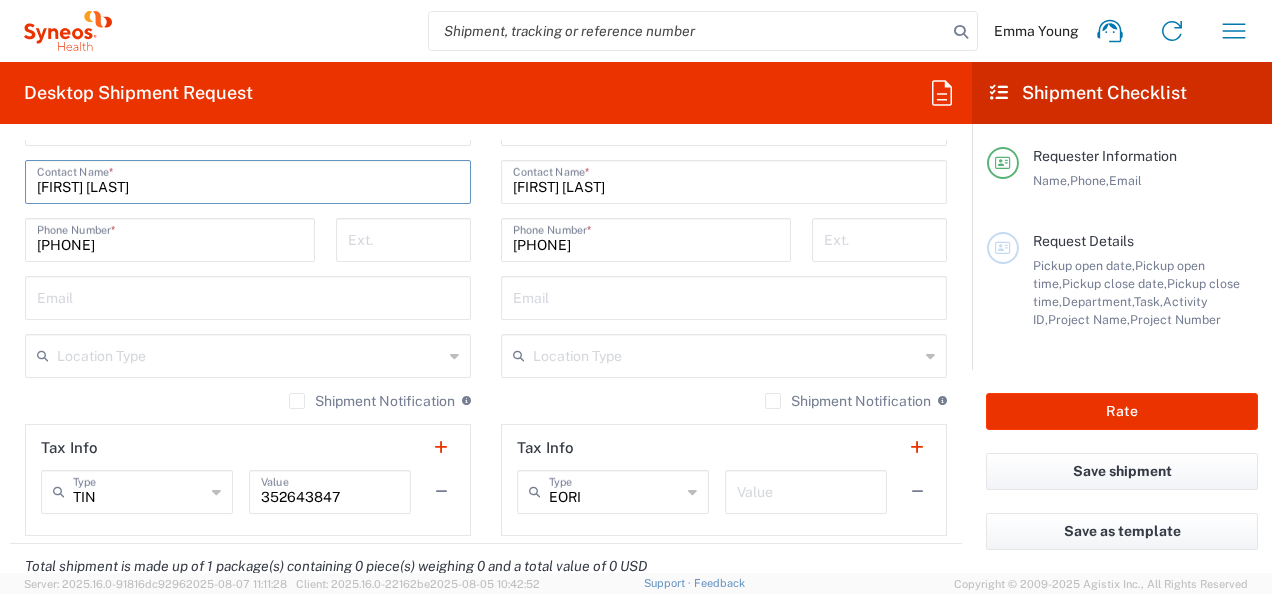 type on "Ontario" 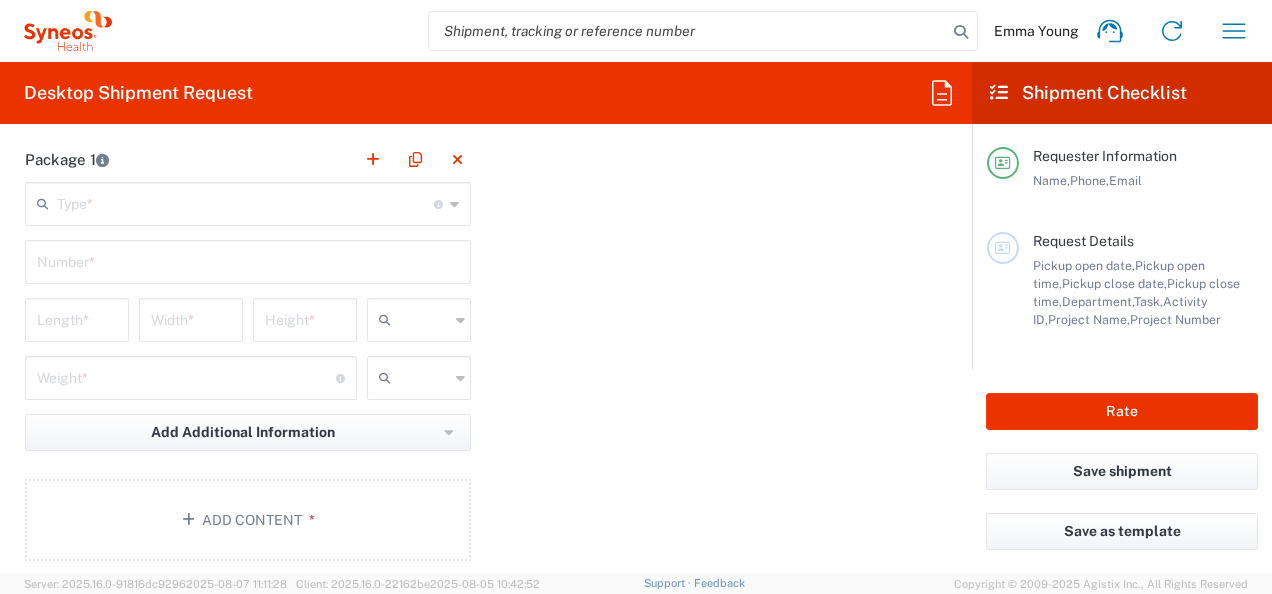 scroll, scrollTop: 1691, scrollLeft: 0, axis: vertical 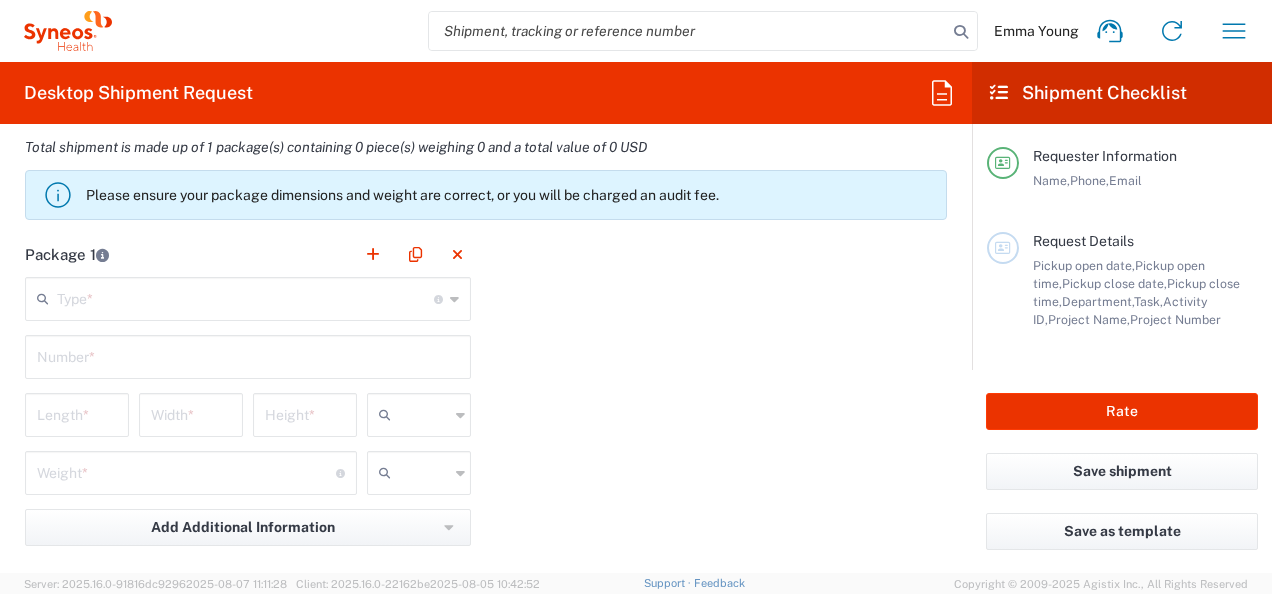 type on "[FIRST] [LAST]" 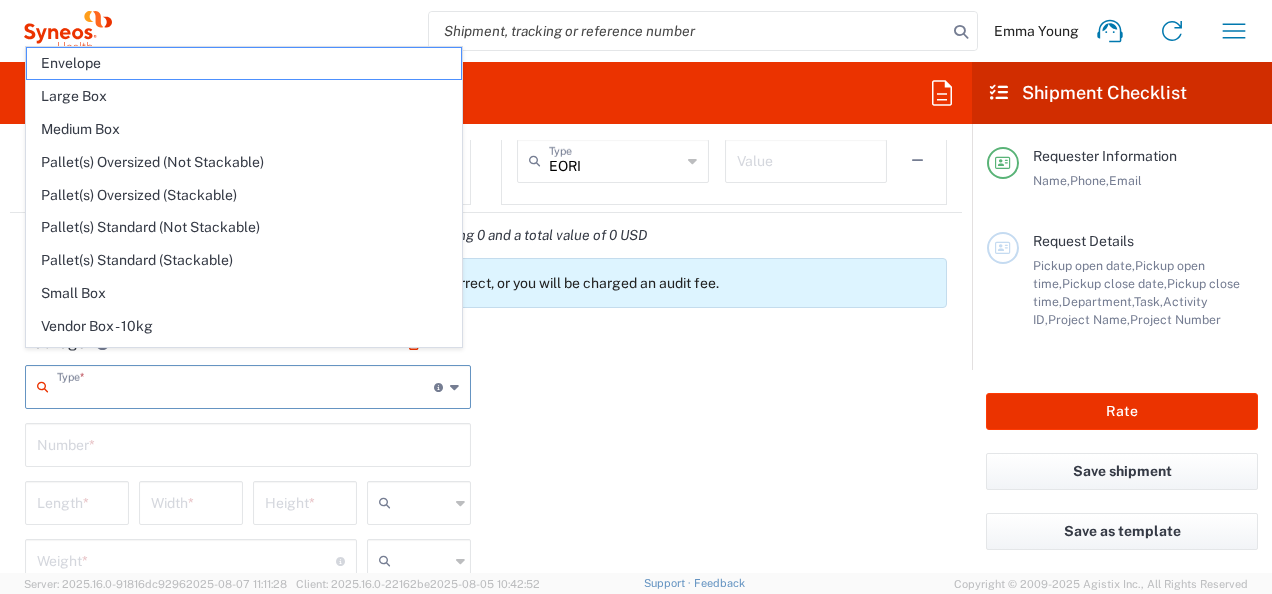 scroll, scrollTop: 1596, scrollLeft: 0, axis: vertical 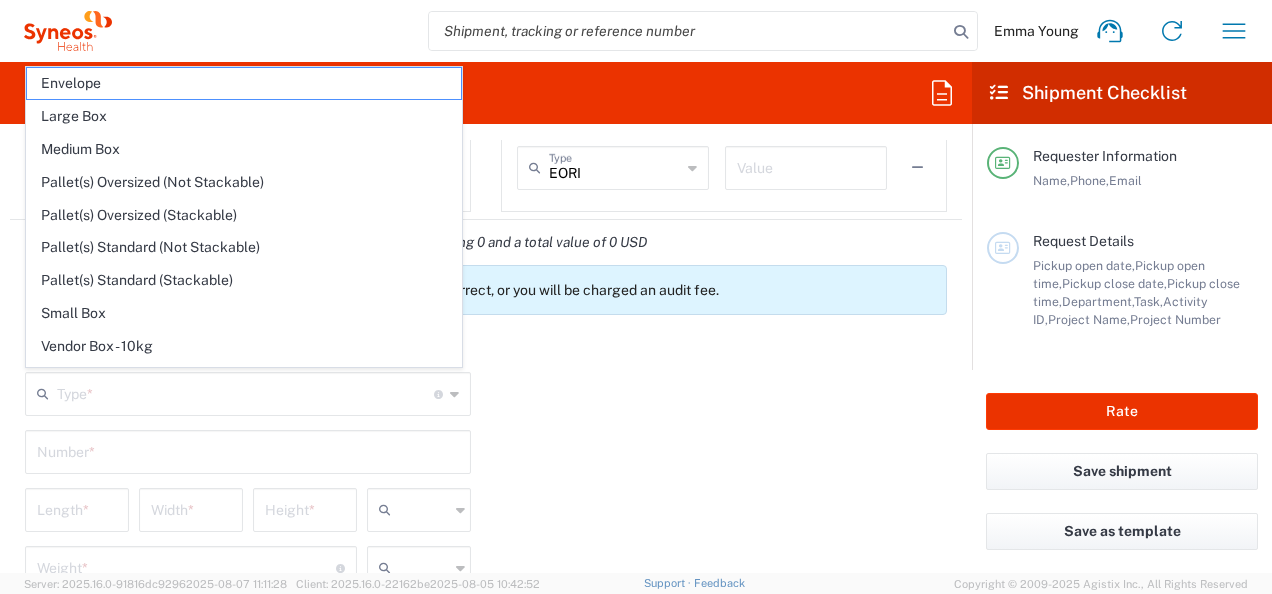 click on "Desktop Shipment Request" 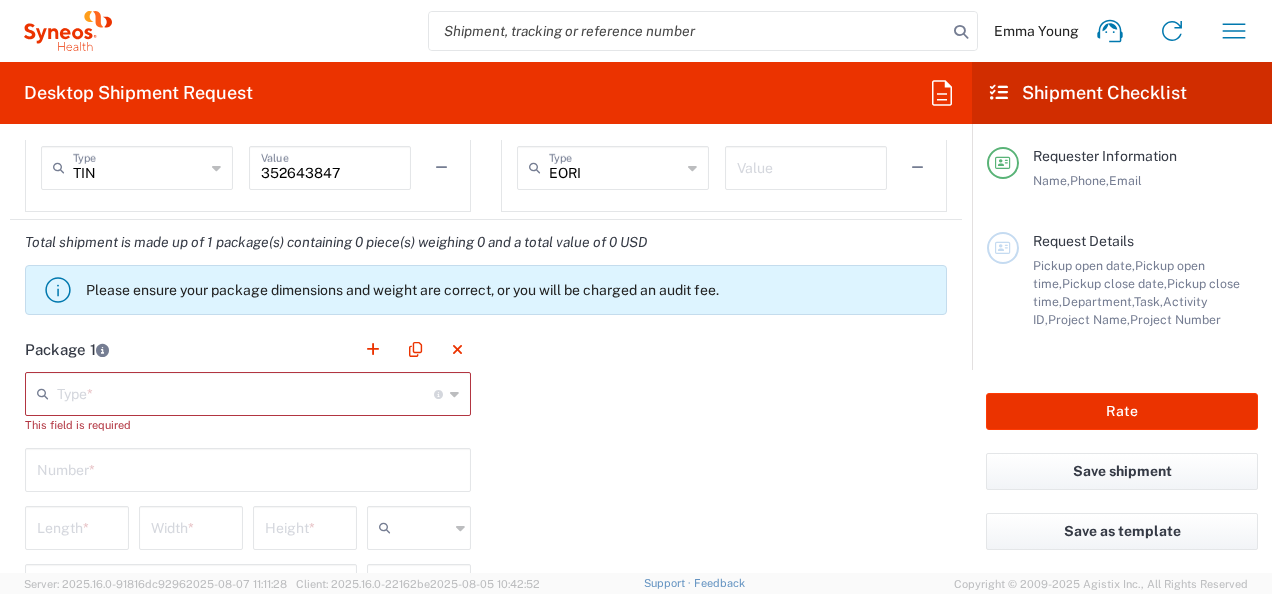click at bounding box center [245, 392] 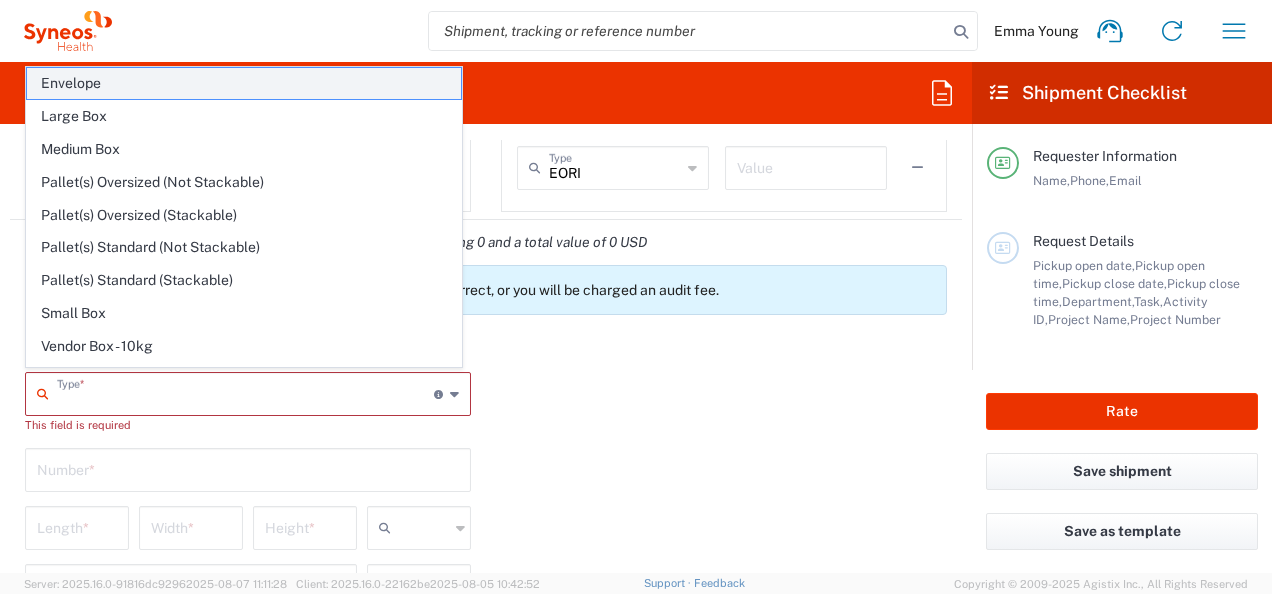 click on "Envelope" 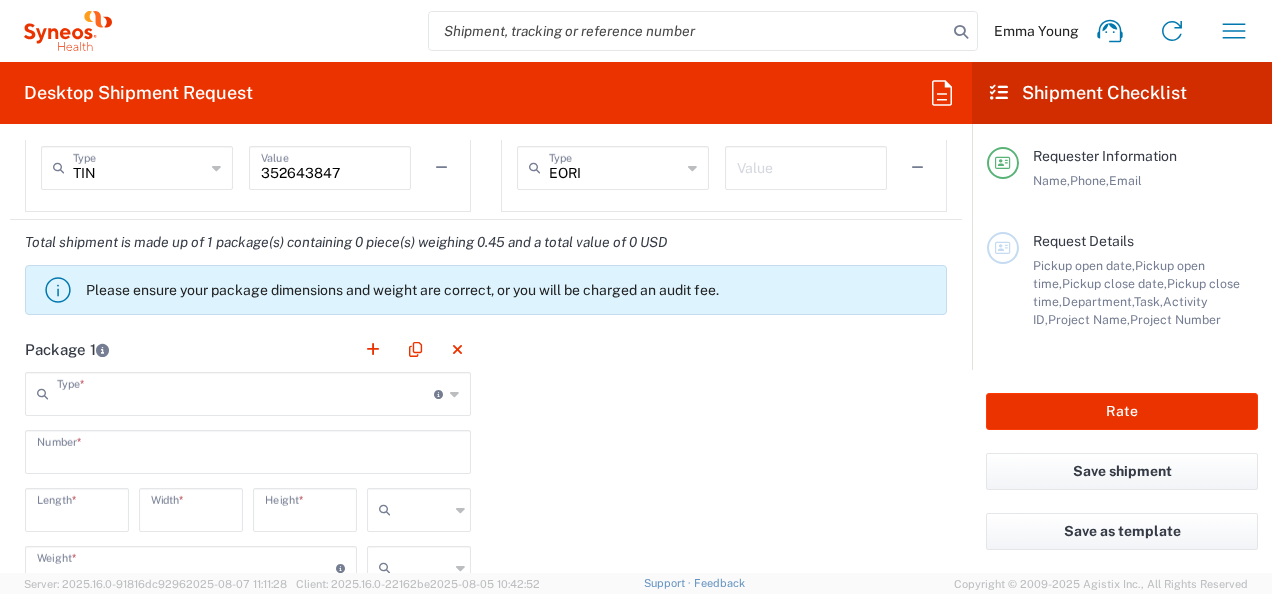 type on "Envelope" 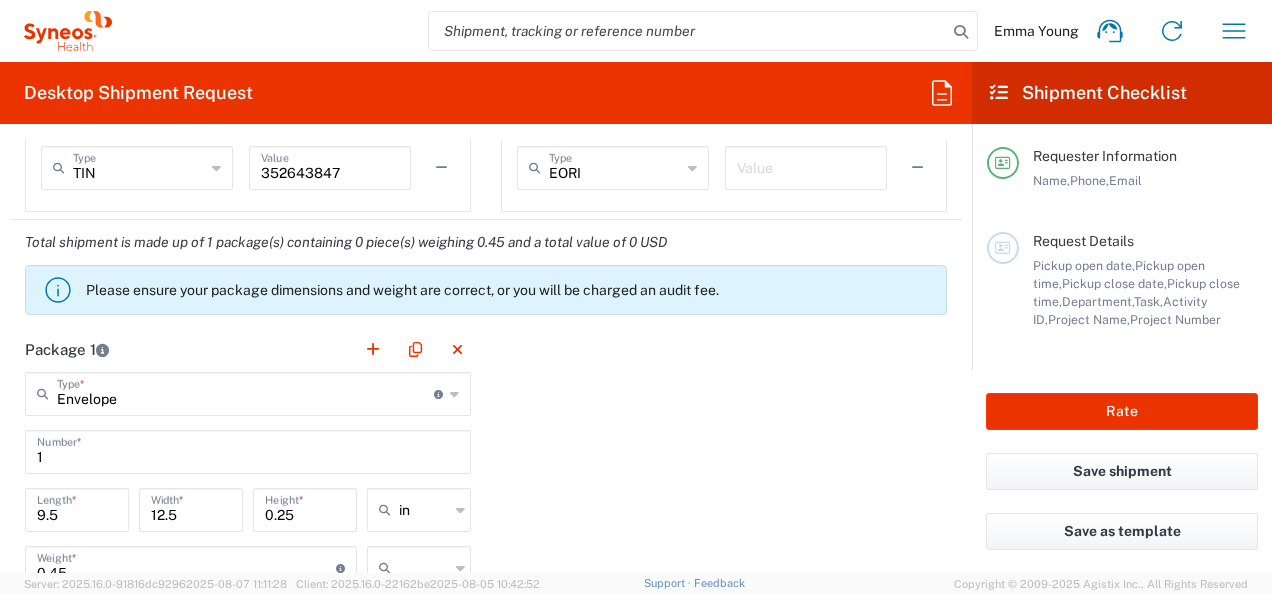 scroll, scrollTop: 1899, scrollLeft: 0, axis: vertical 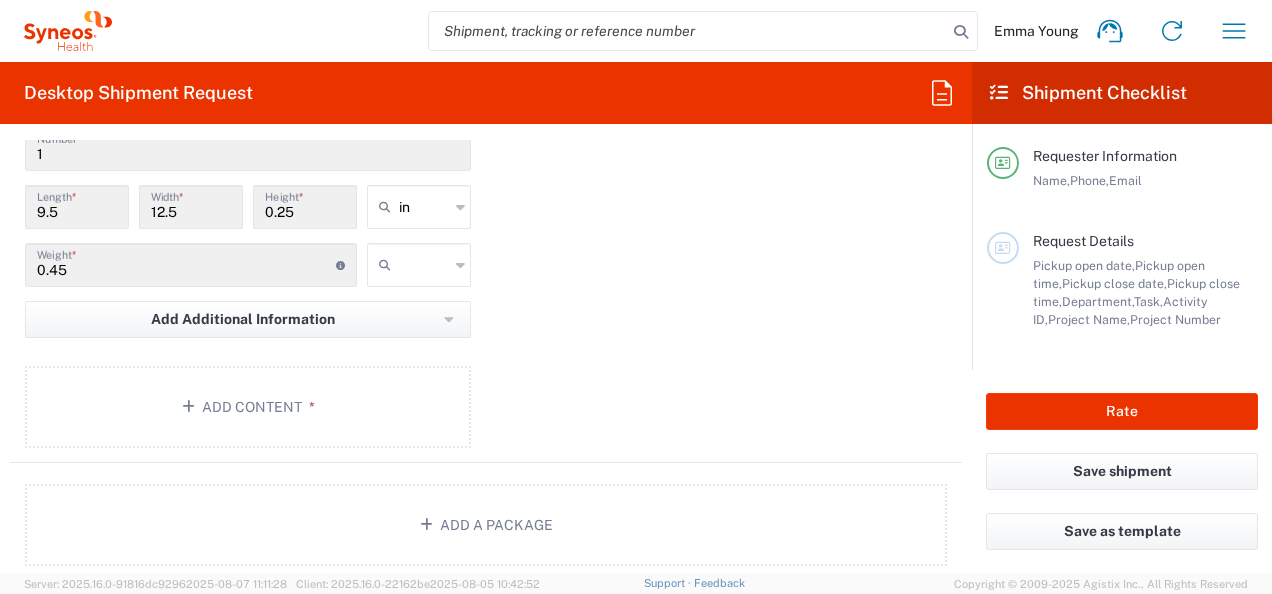 click 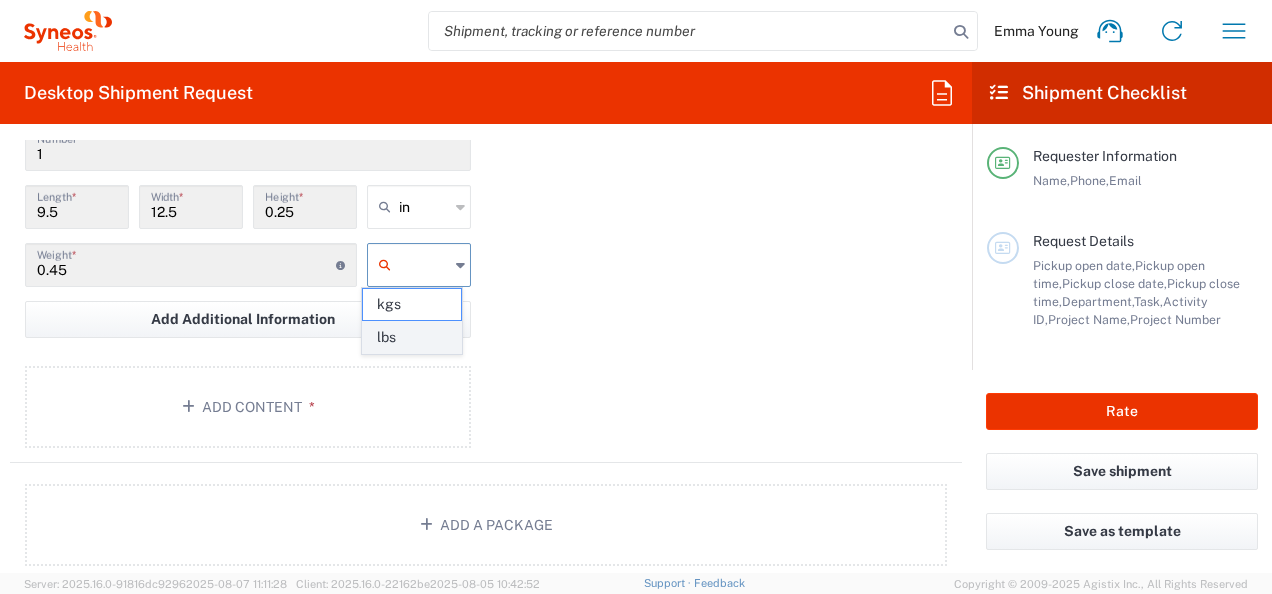 click on "lbs" 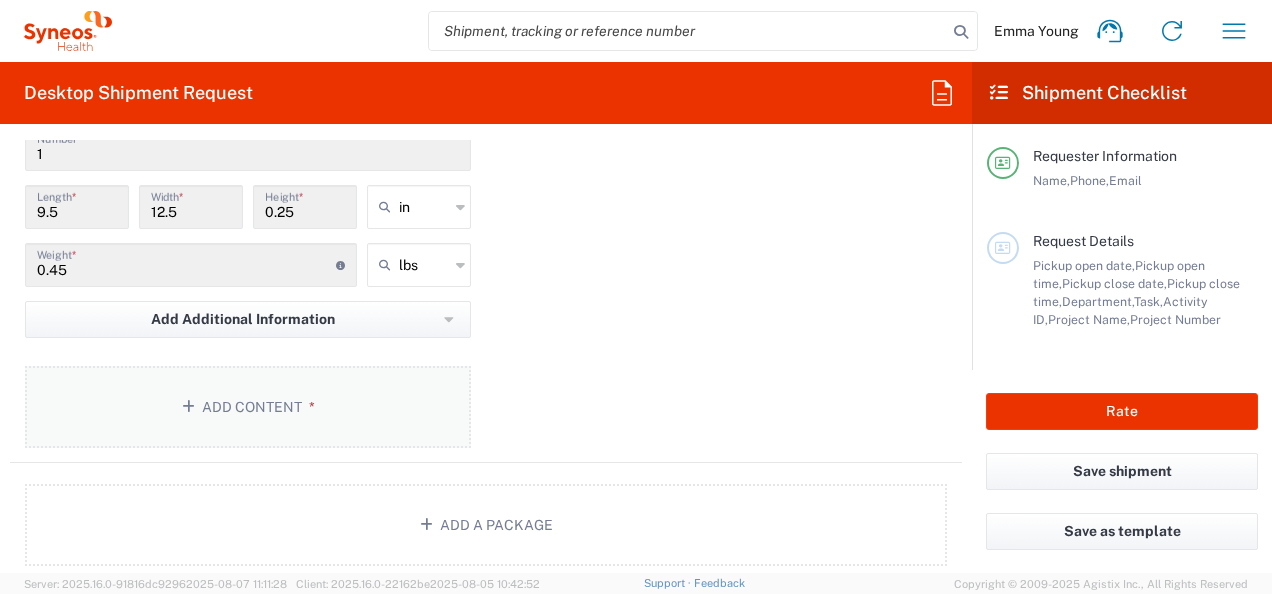 click on "Add Content *" 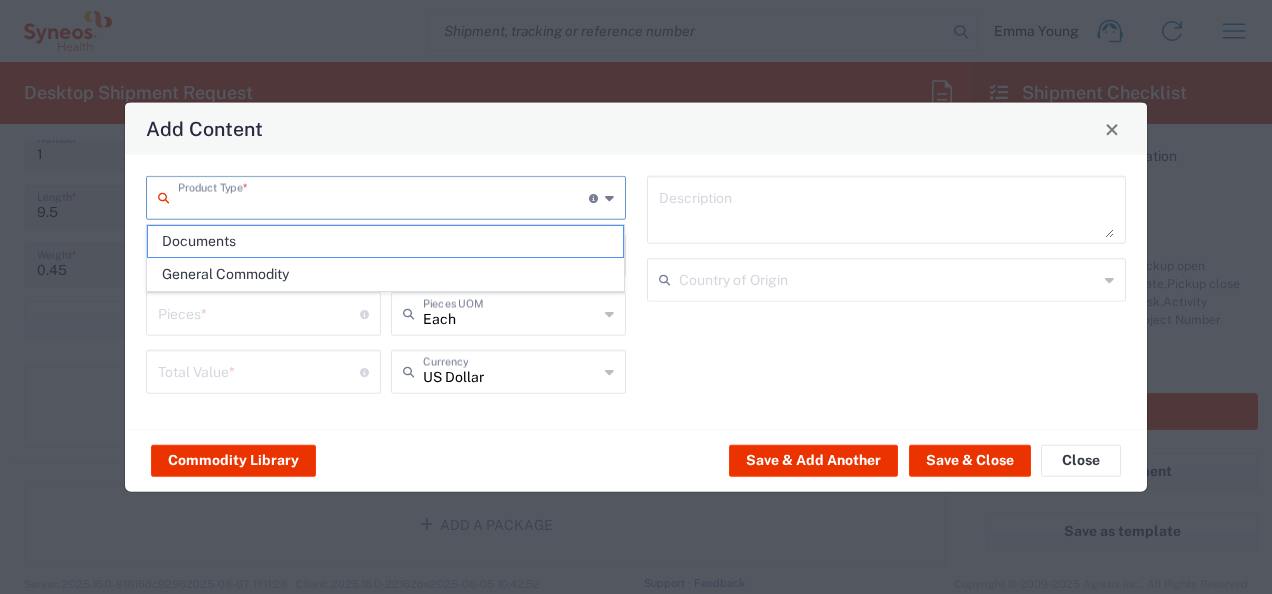 click at bounding box center (383, 196) 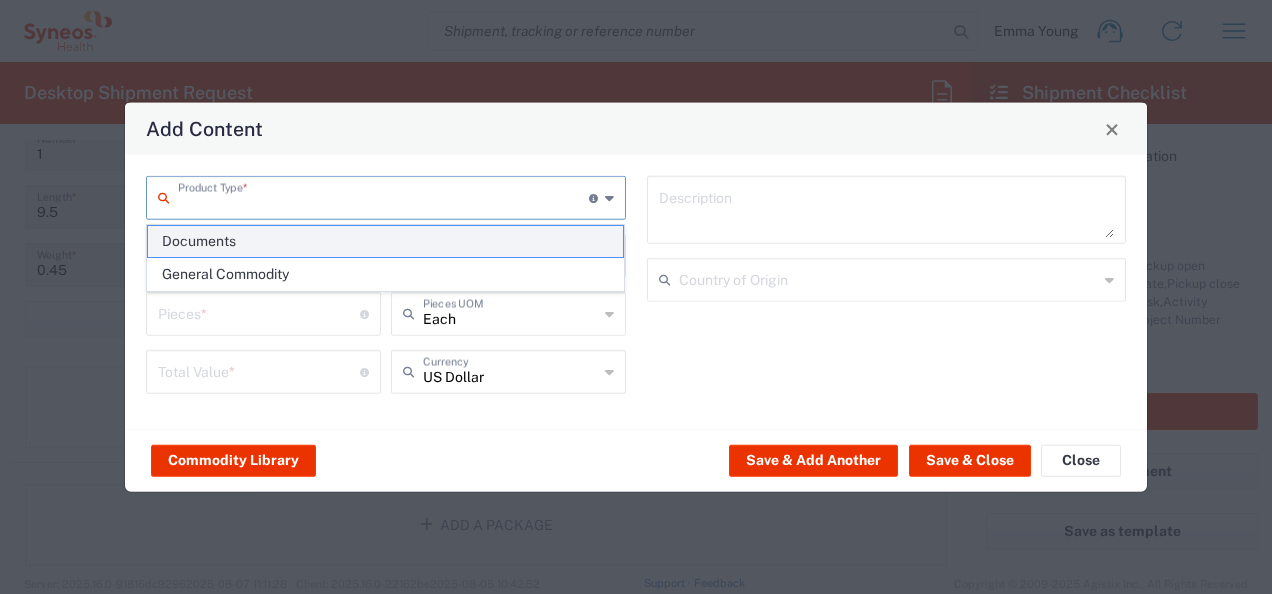 click on "Documents" 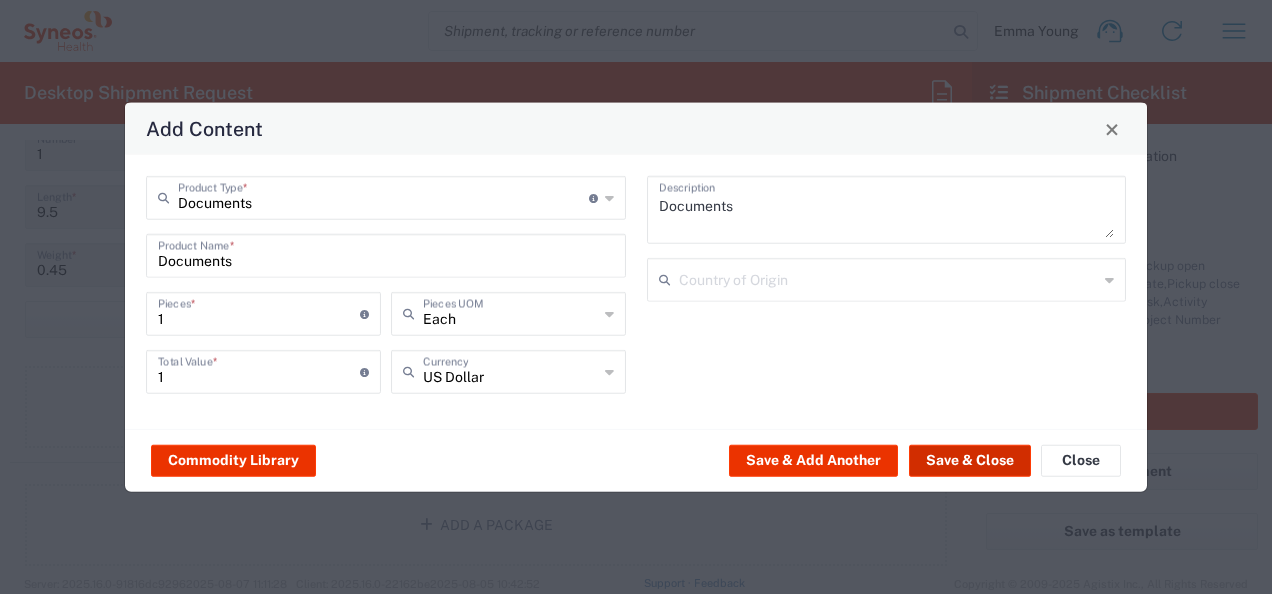 click on "Save & Close" 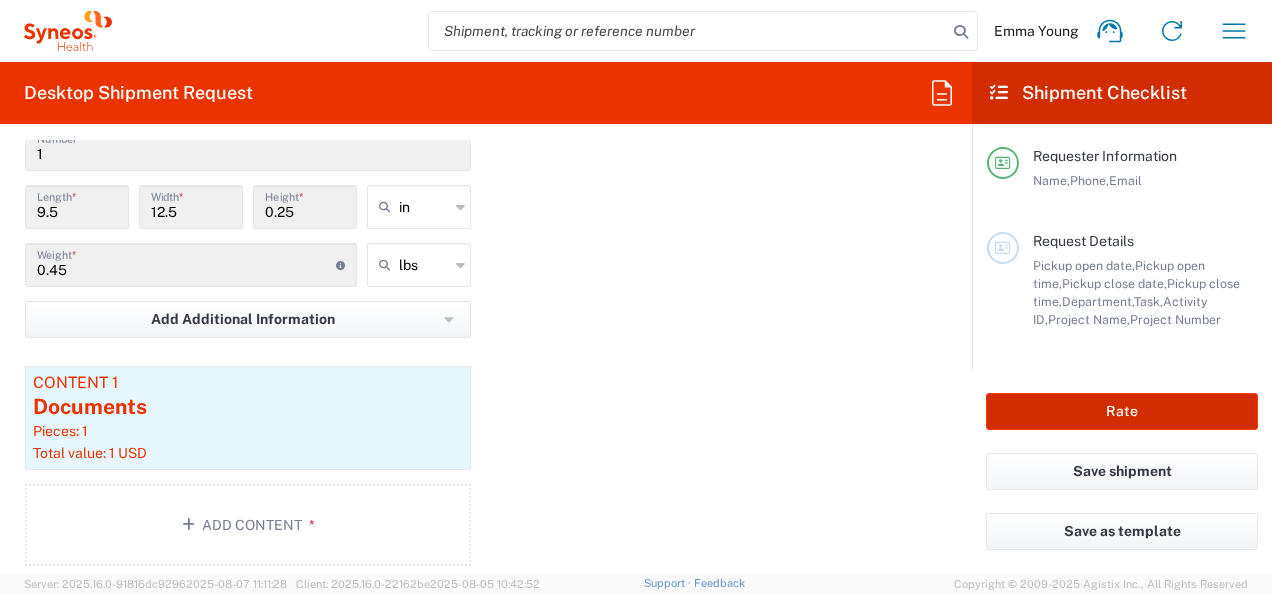 click on "Rate" 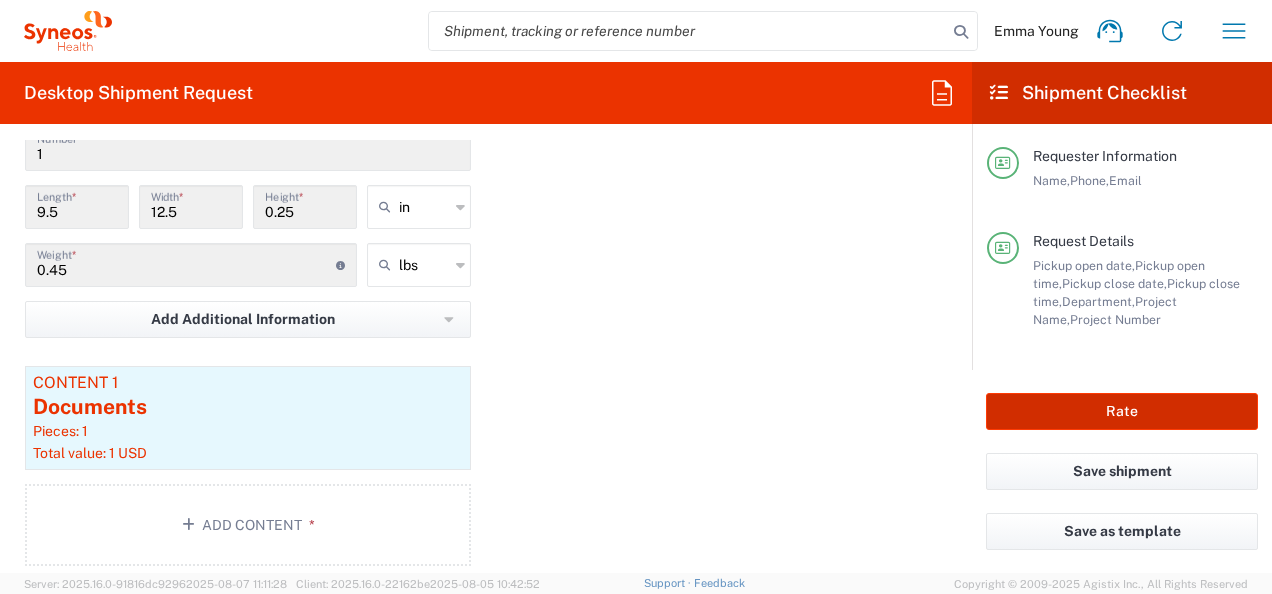 type on "[ID_NUMBER]" 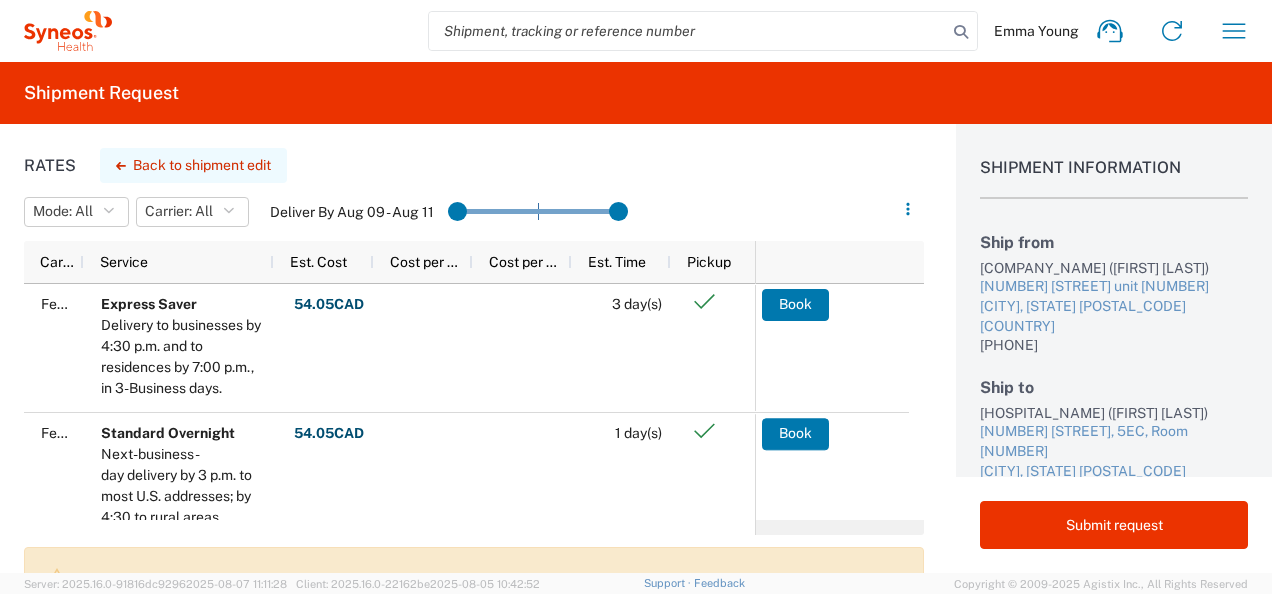 click on "Back to shipment edit" 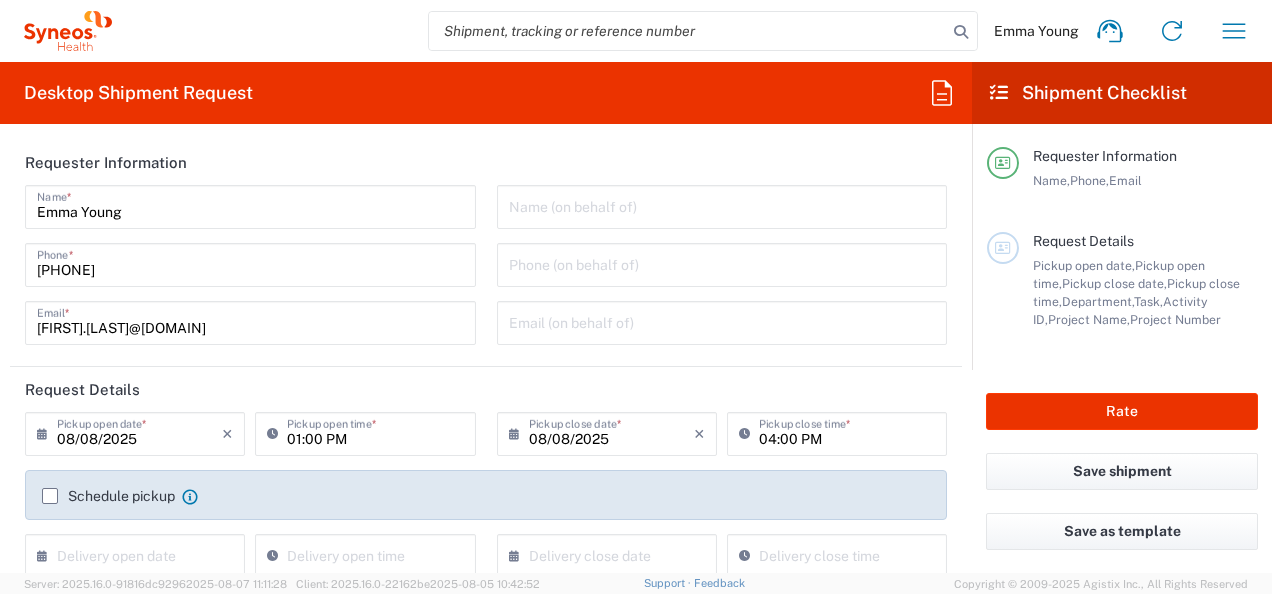 type on "3190" 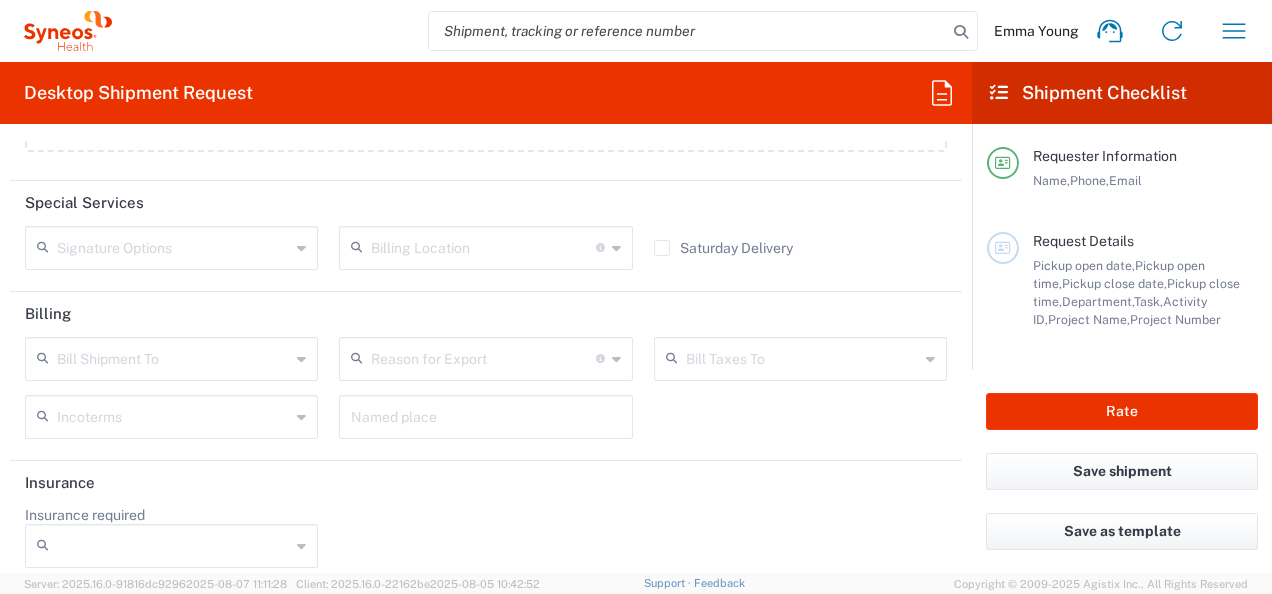 scroll, scrollTop: 2574, scrollLeft: 0, axis: vertical 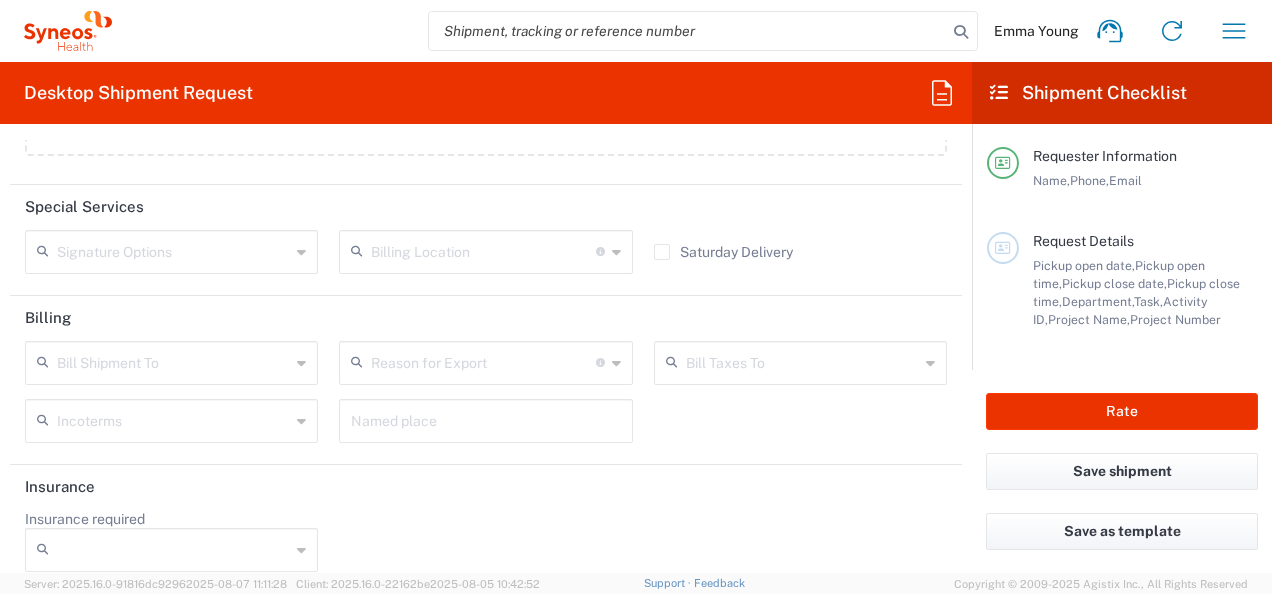 click at bounding box center [483, 361] 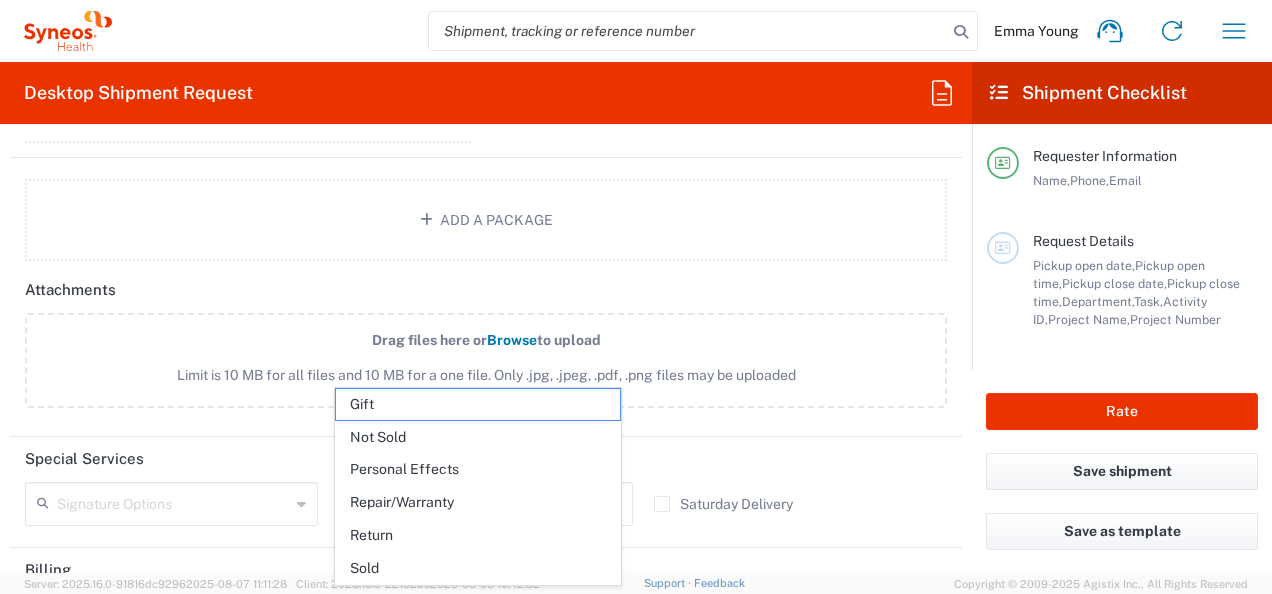 scroll, scrollTop: 2321, scrollLeft: 0, axis: vertical 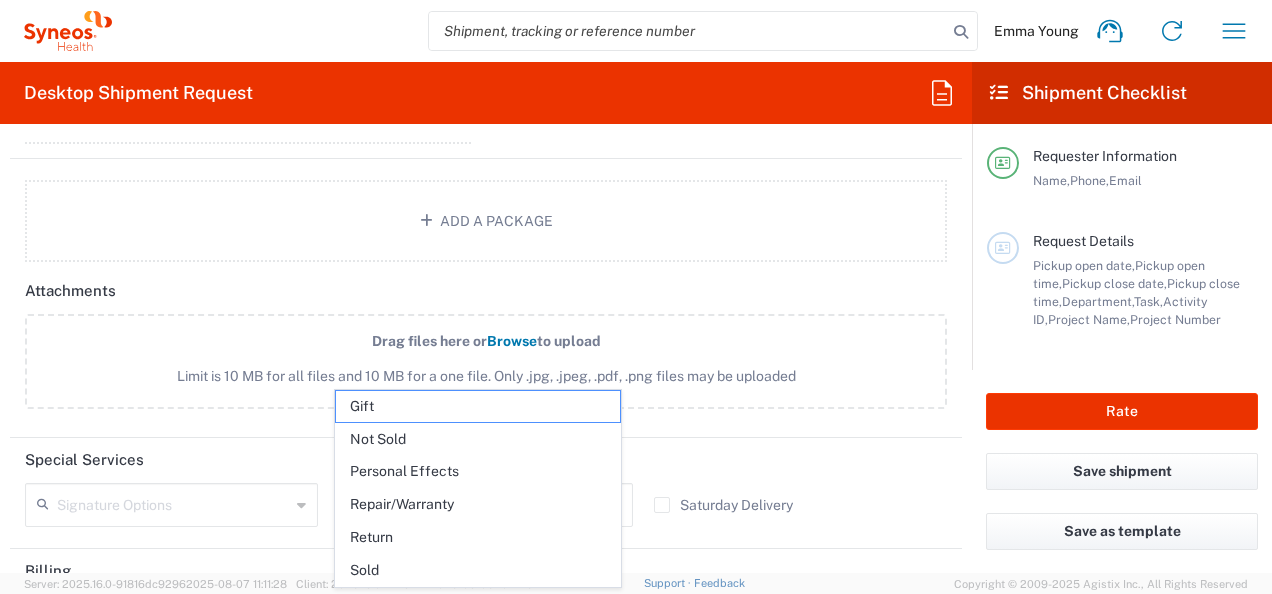 click on "Attachments" 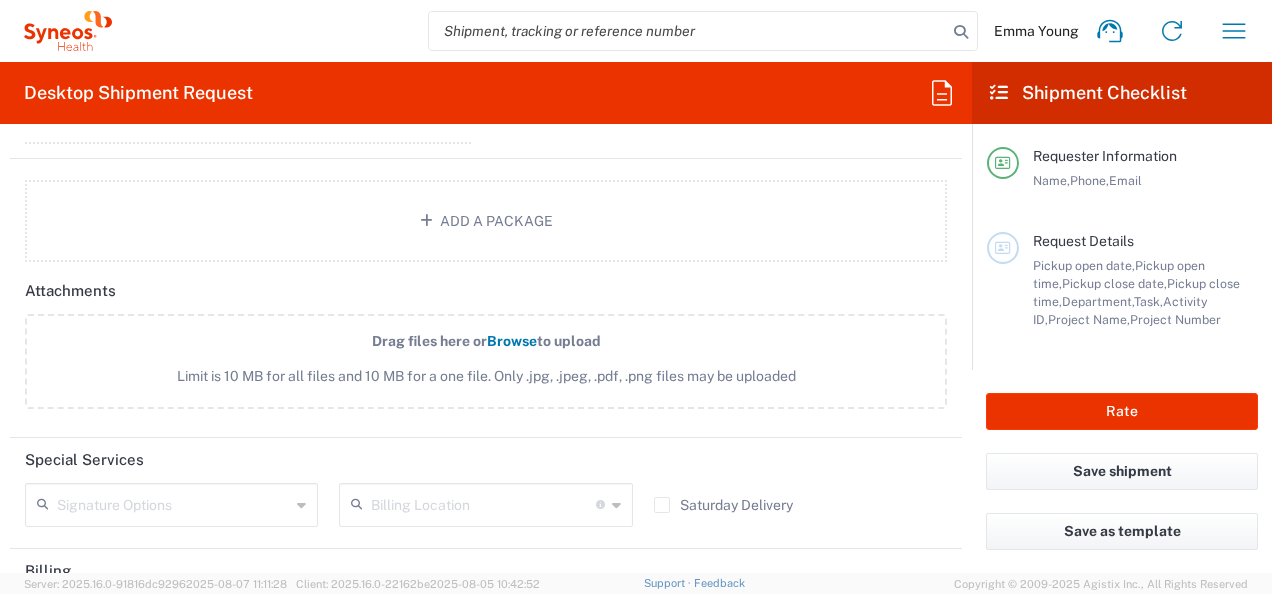 click at bounding box center [483, 503] 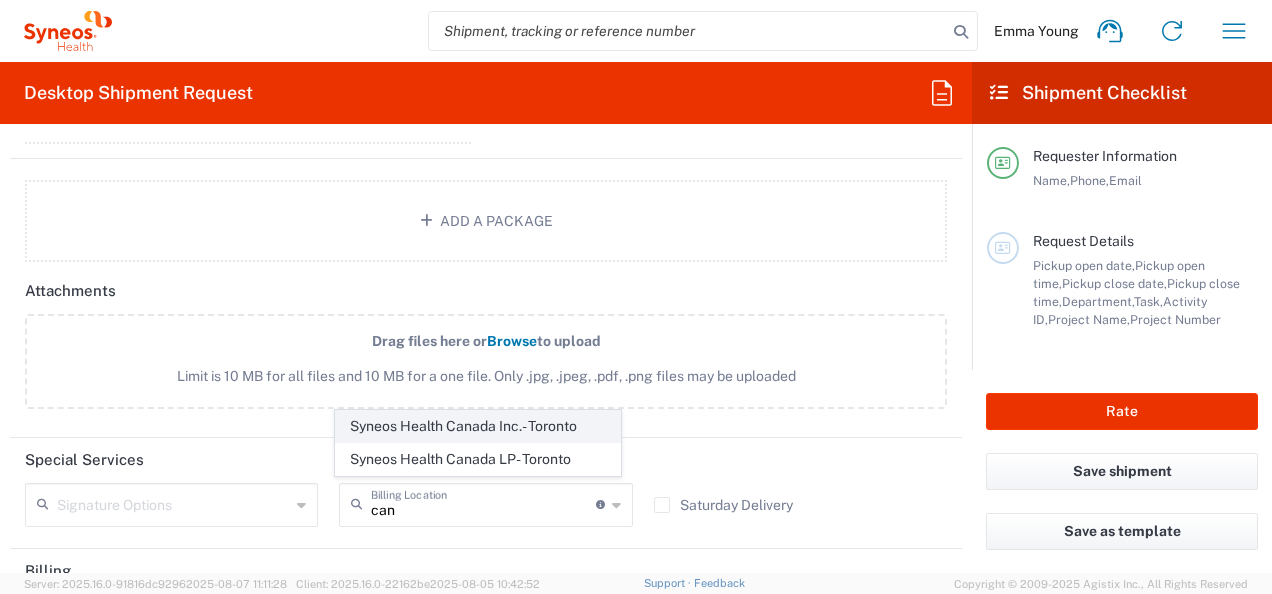 click on "Syneos Health Canada Inc.- Toronto" 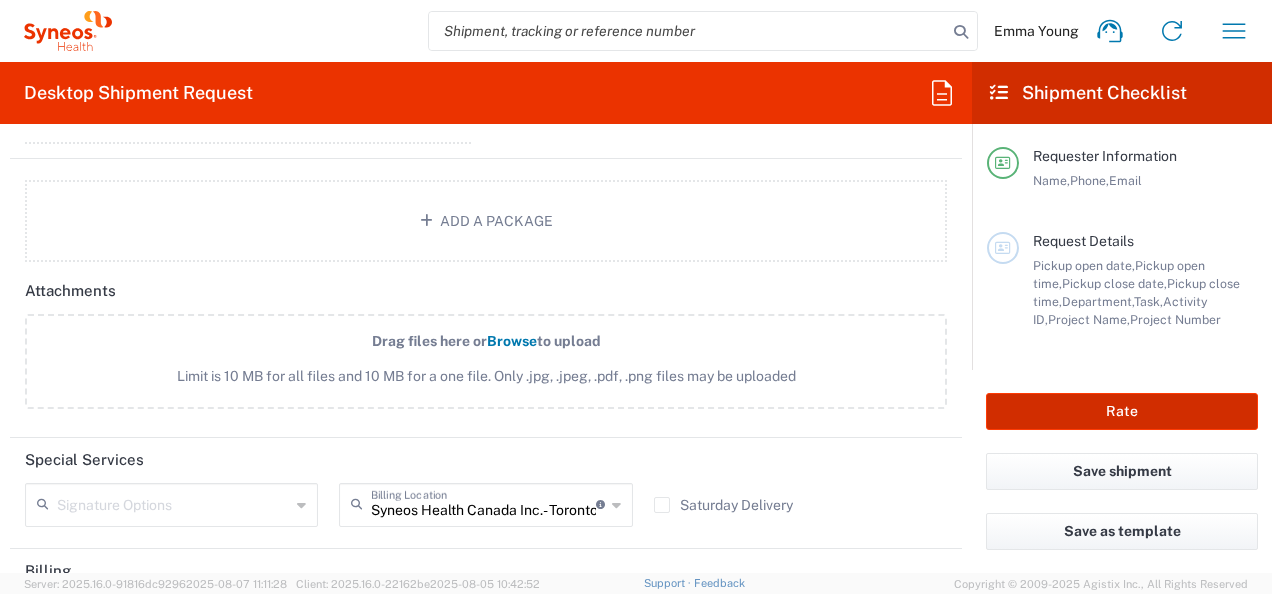 click on "Rate" 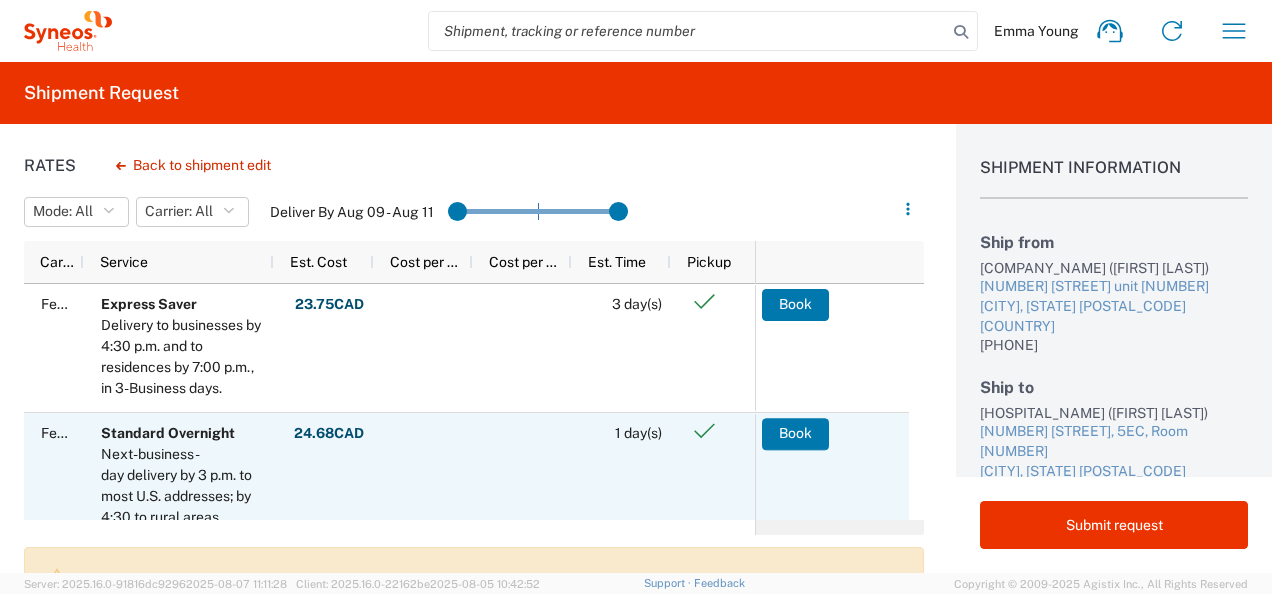 scroll, scrollTop: 74, scrollLeft: 0, axis: vertical 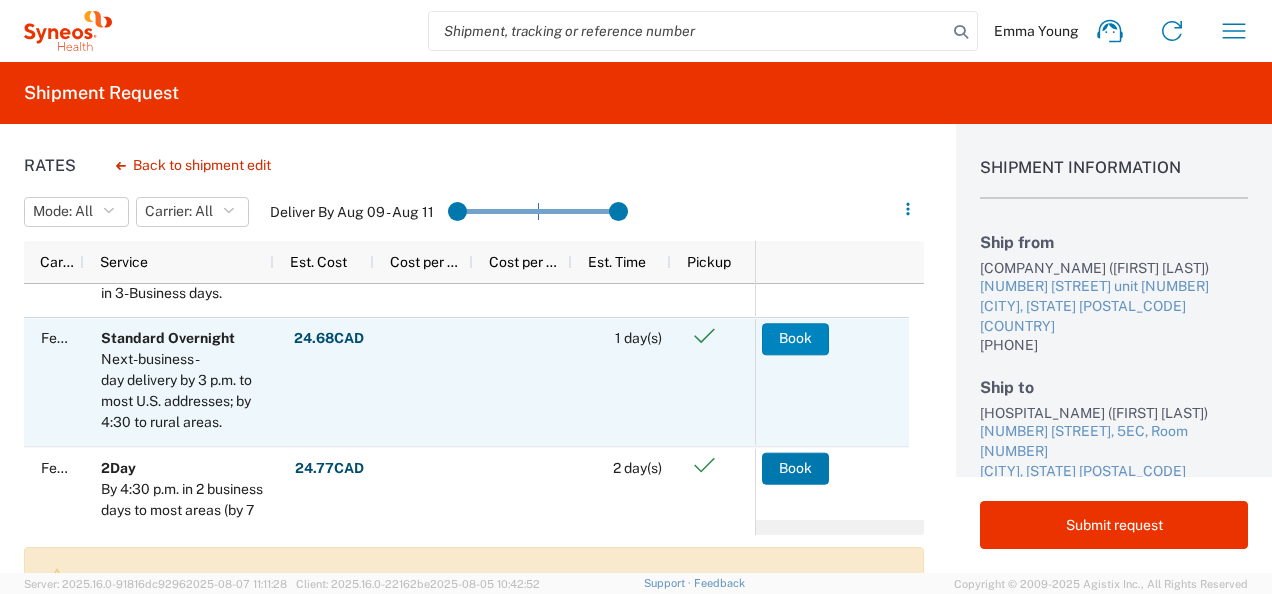 click on "Book" 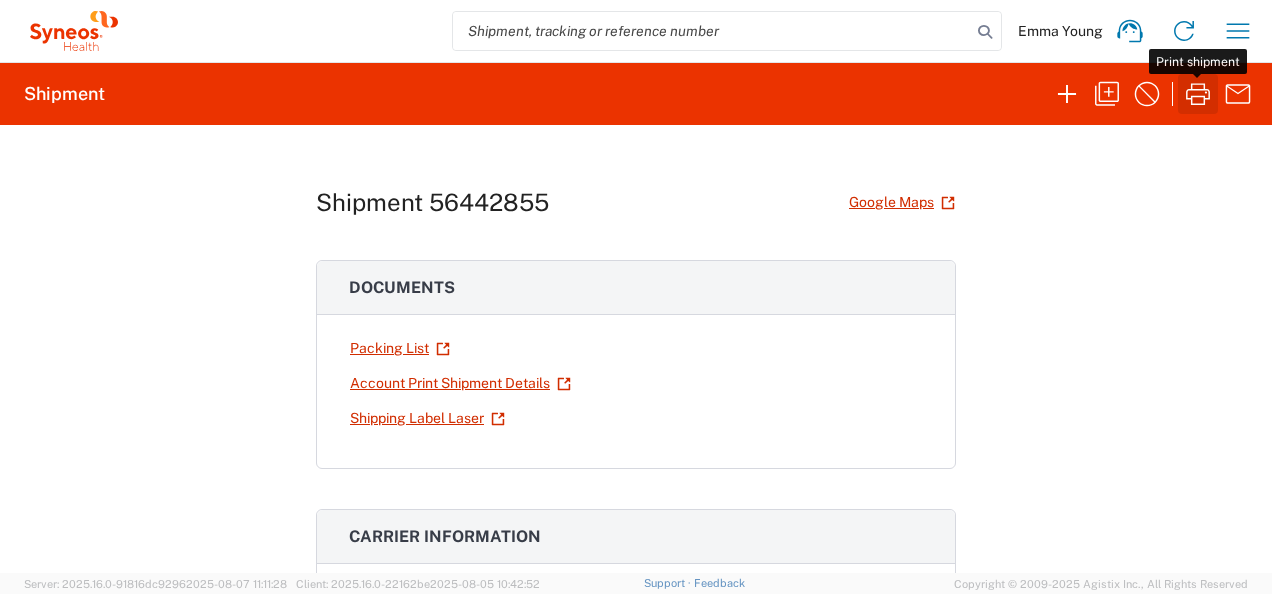 click 